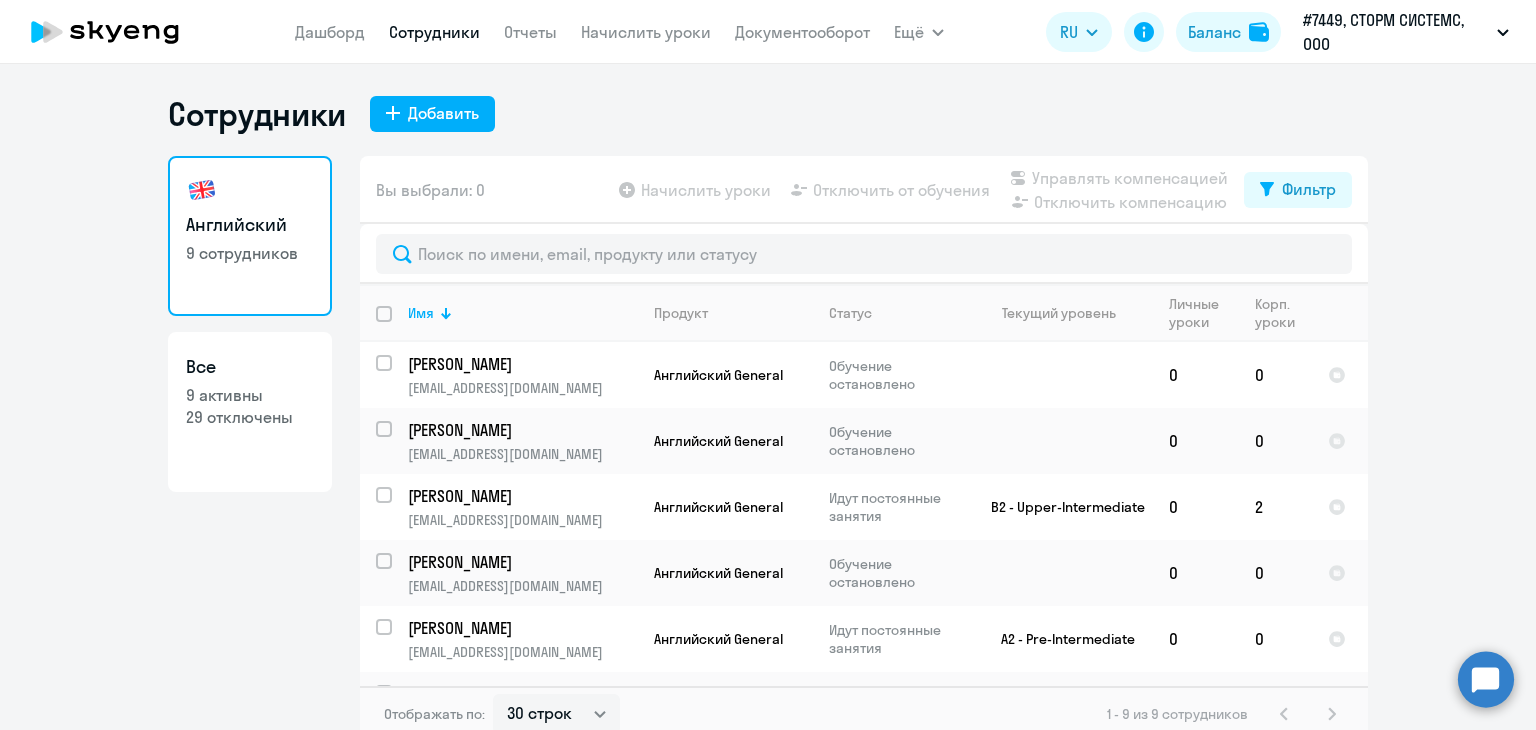 select on "30" 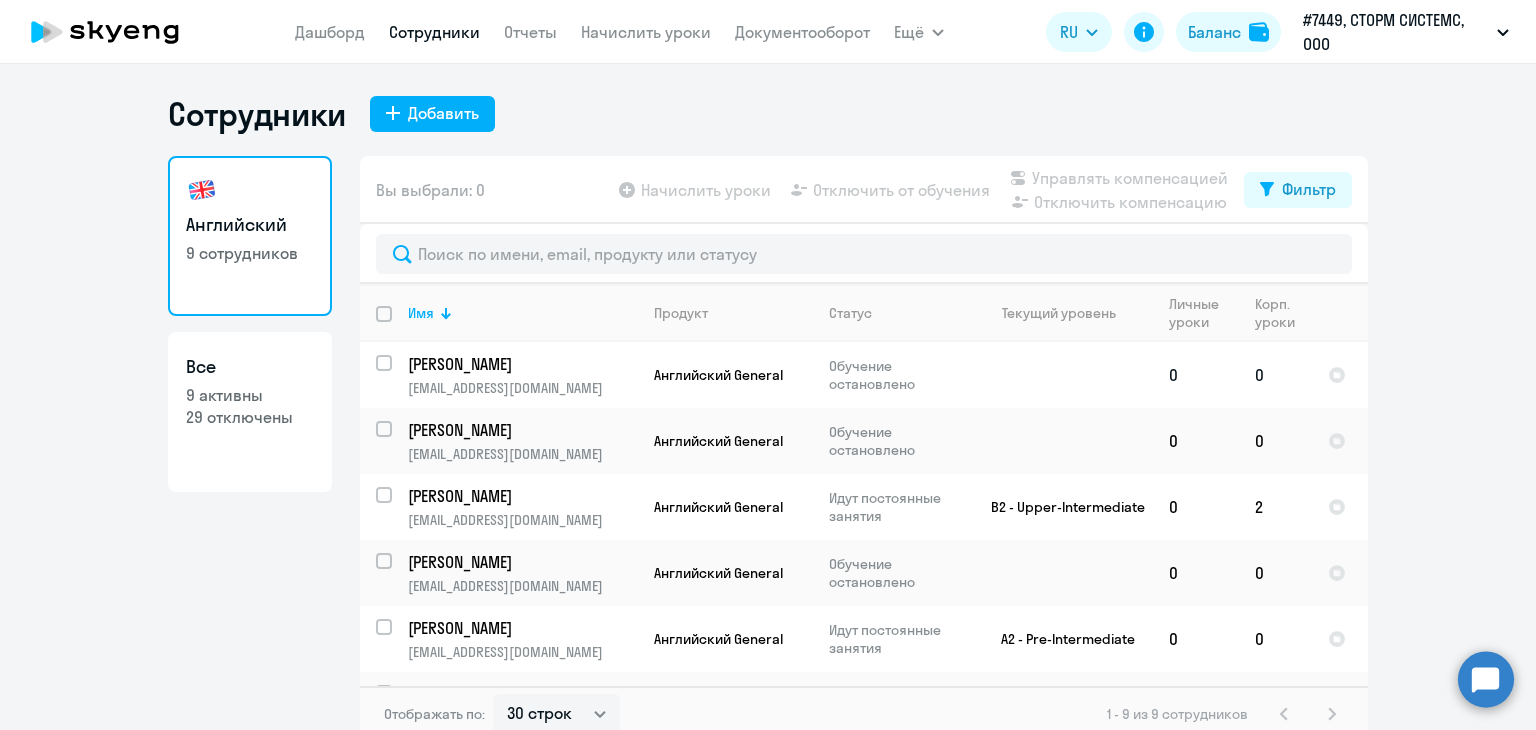 scroll, scrollTop: 0, scrollLeft: 0, axis: both 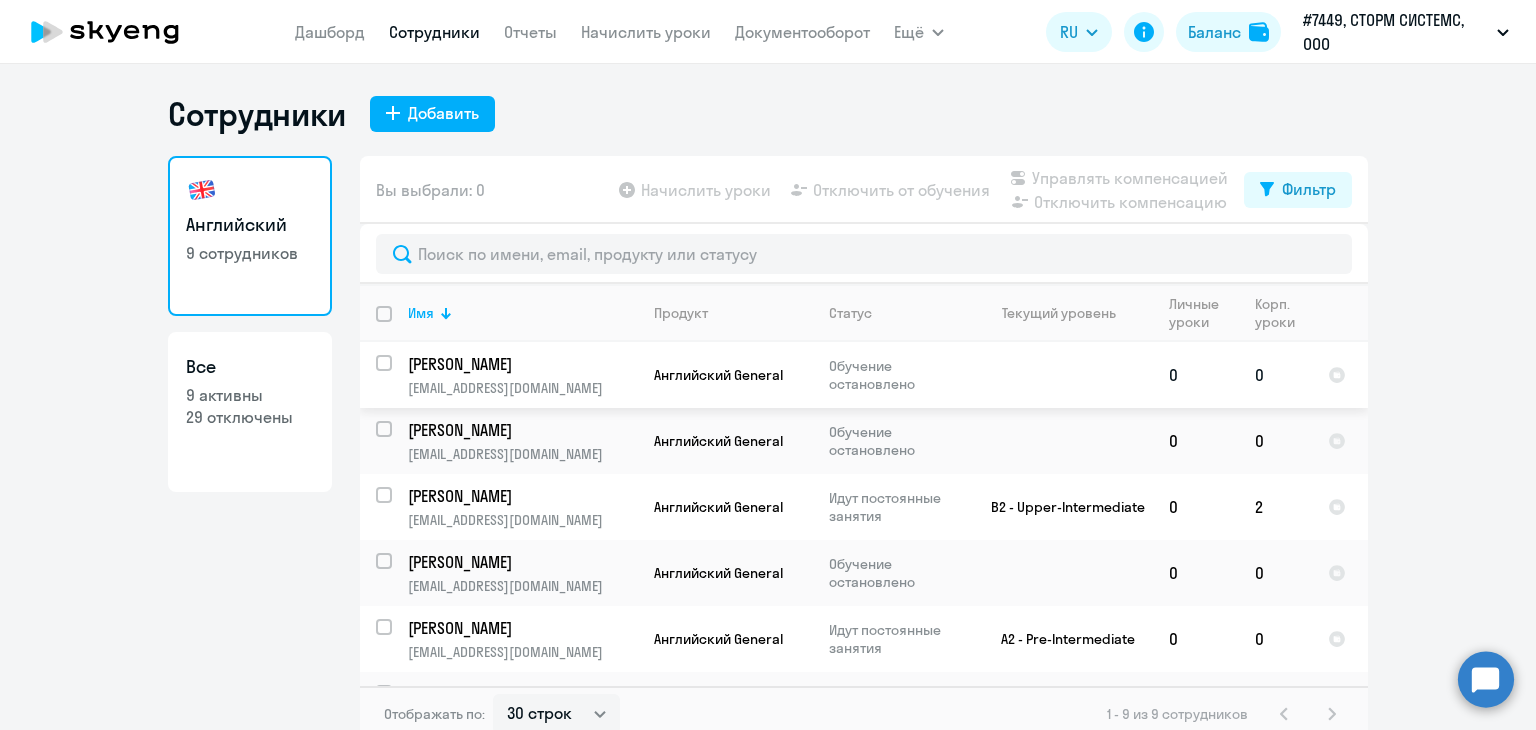 click at bounding box center [384, 363] 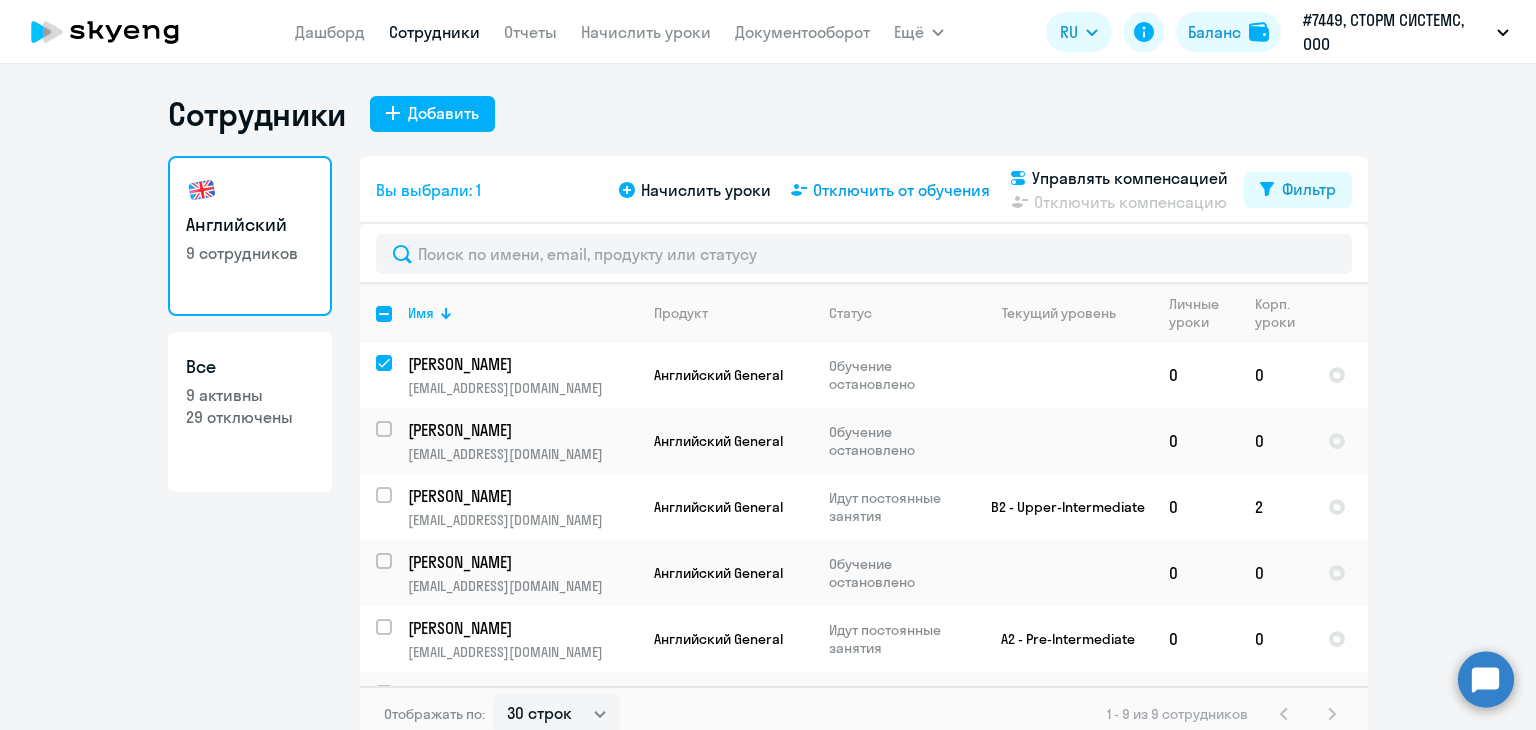 click on "Отключить от обучения" 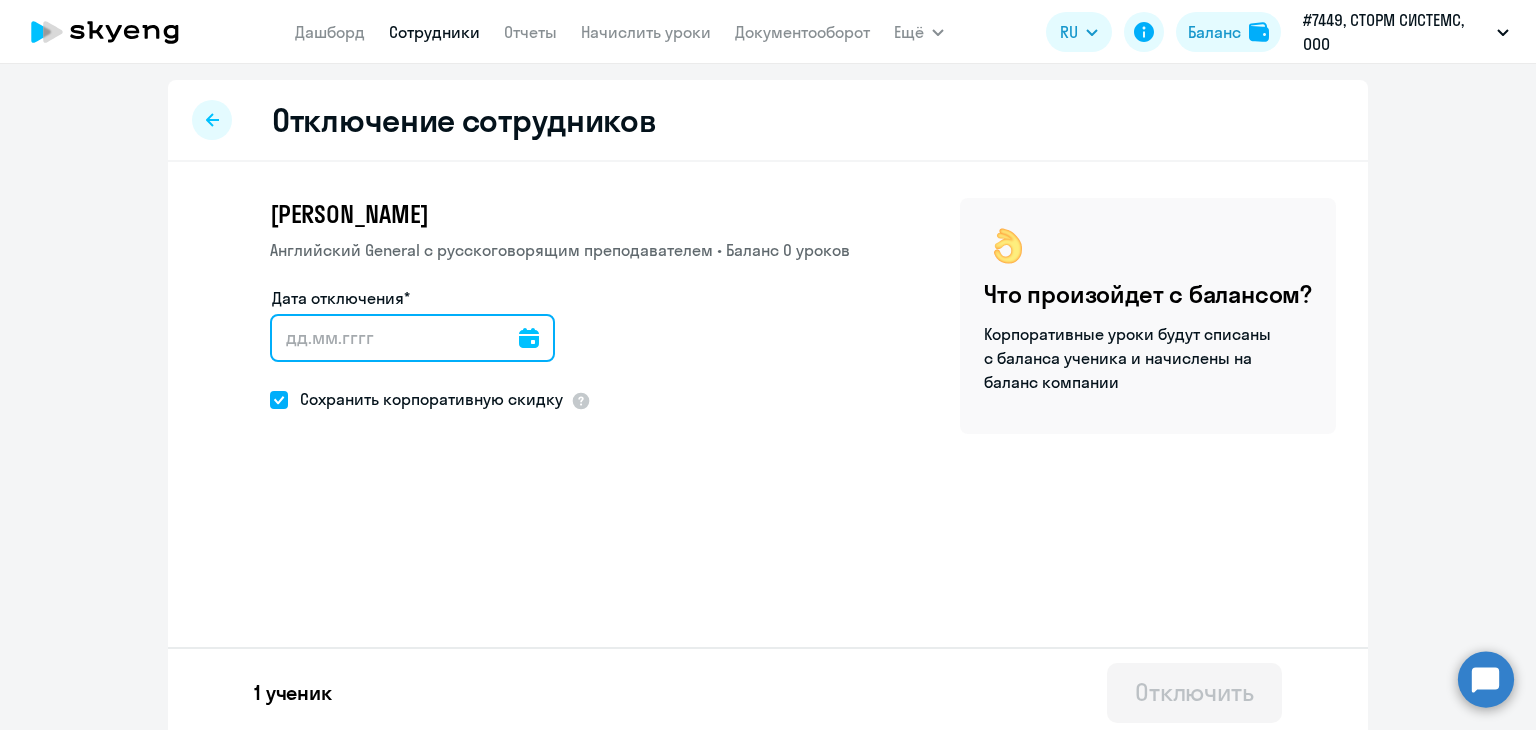 click on "Дата отключения*" at bounding box center [412, 338] 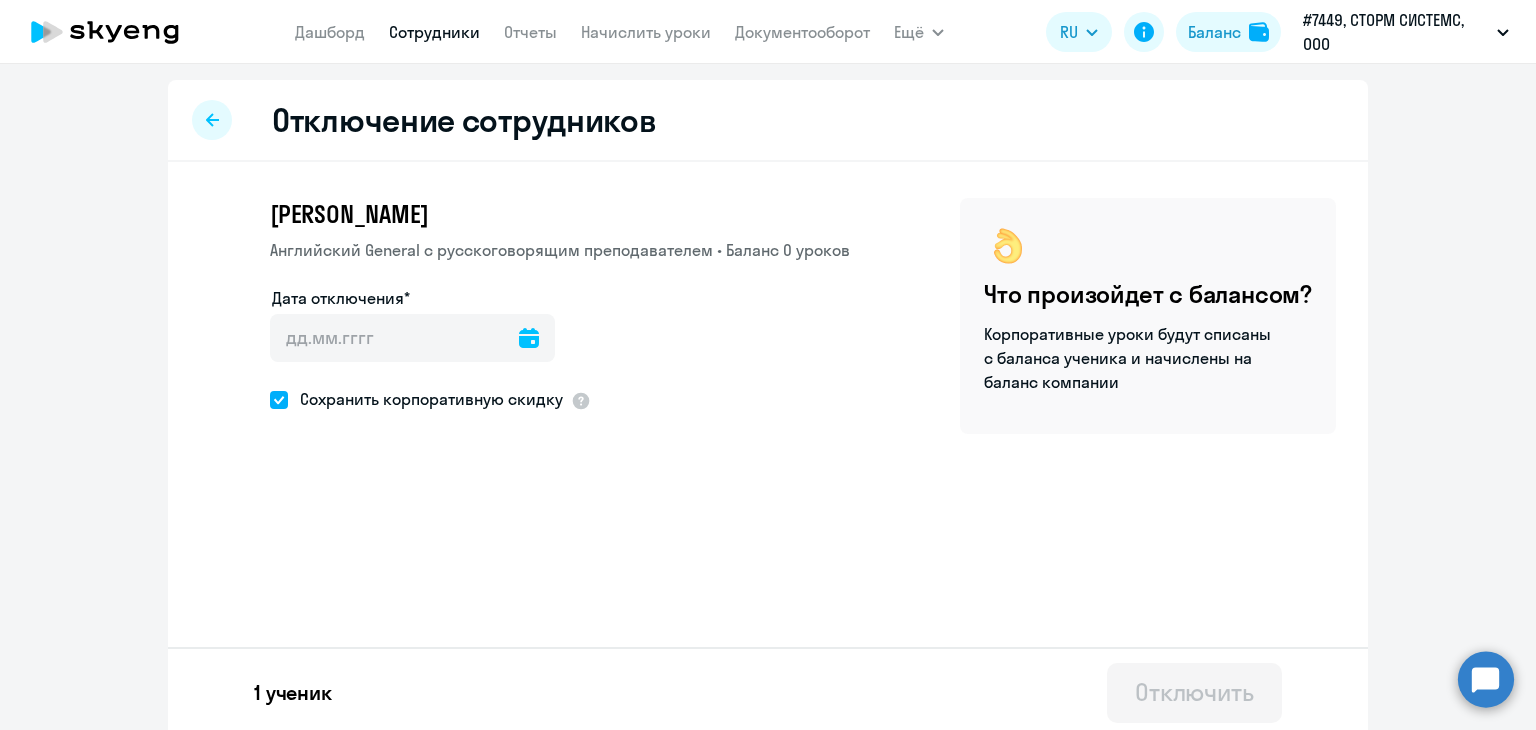 click 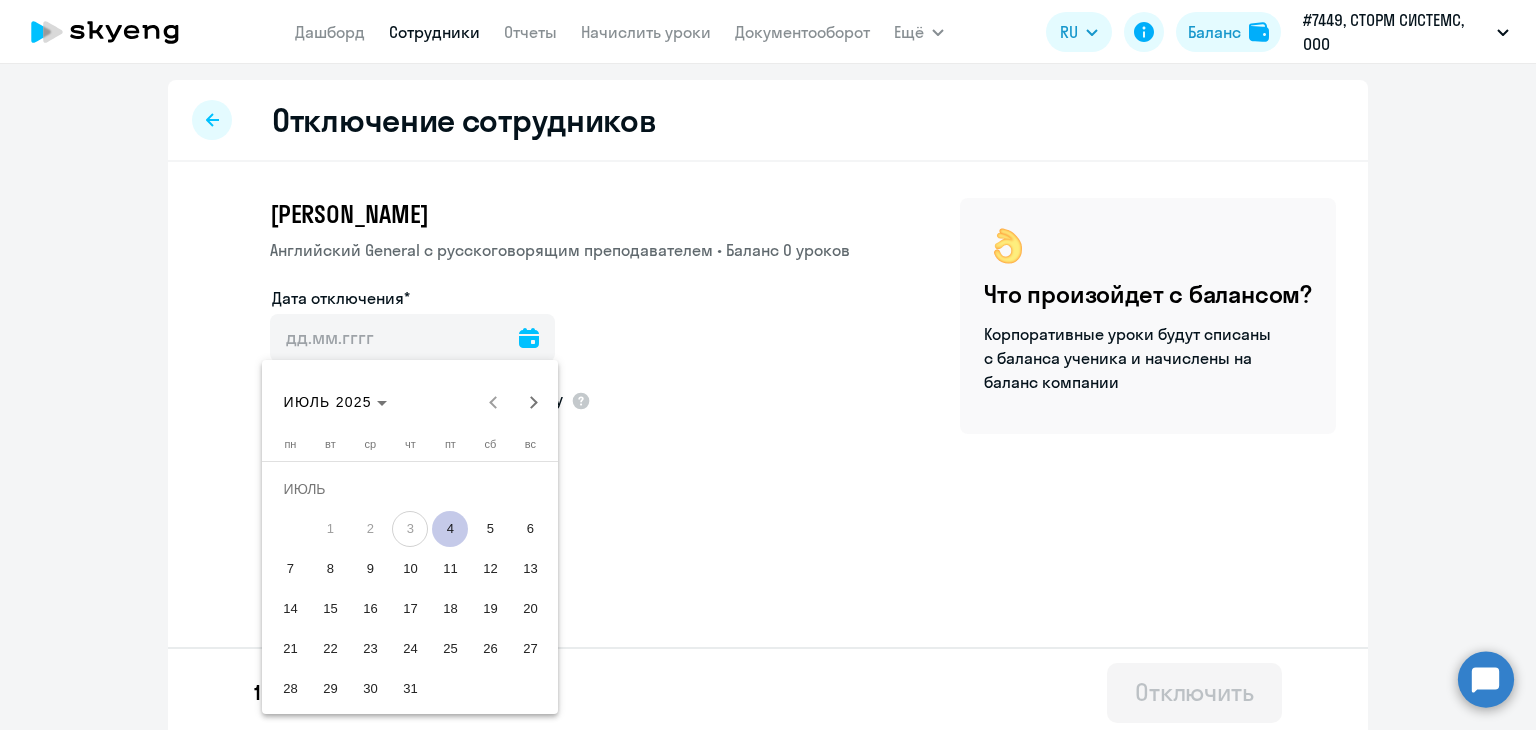 click on "4" at bounding box center [450, 529] 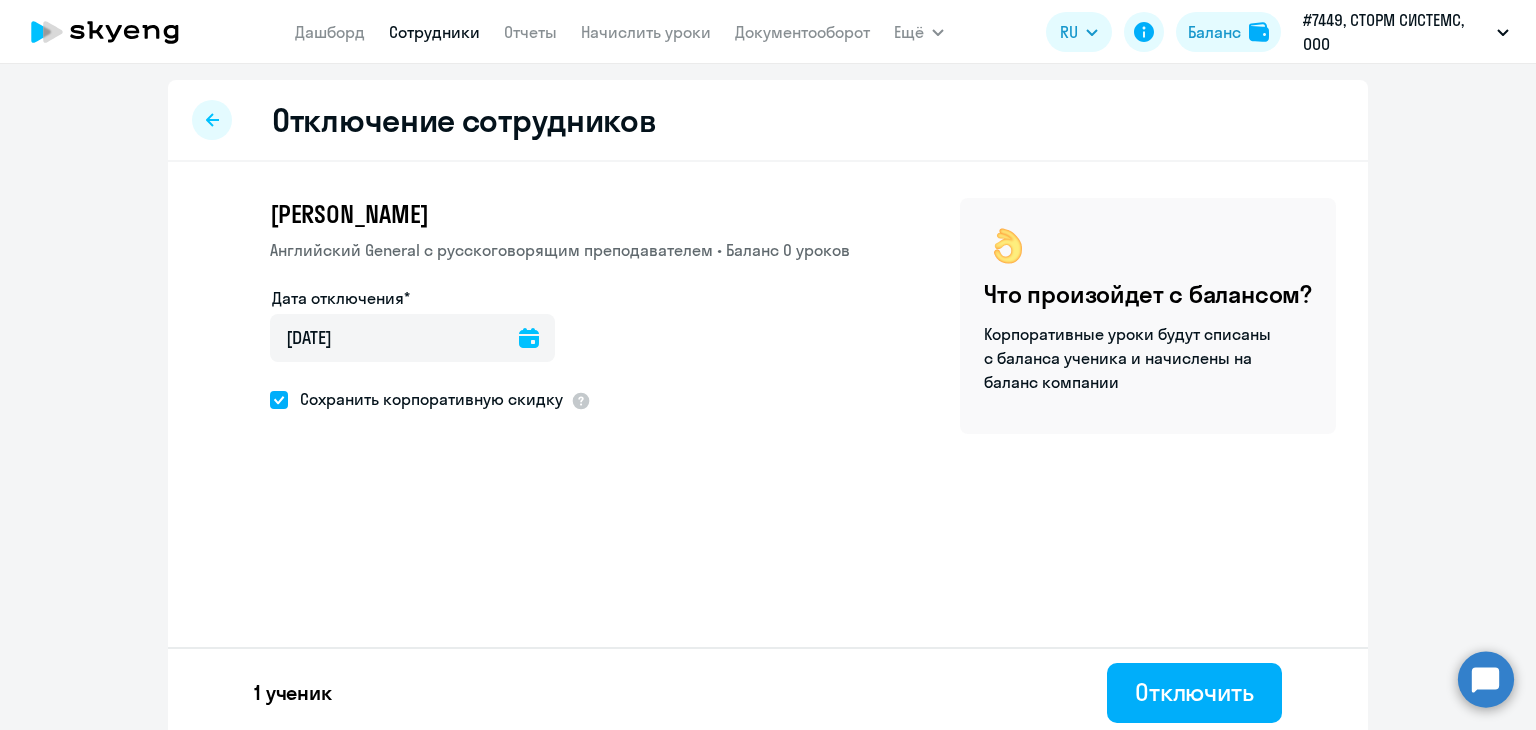 click 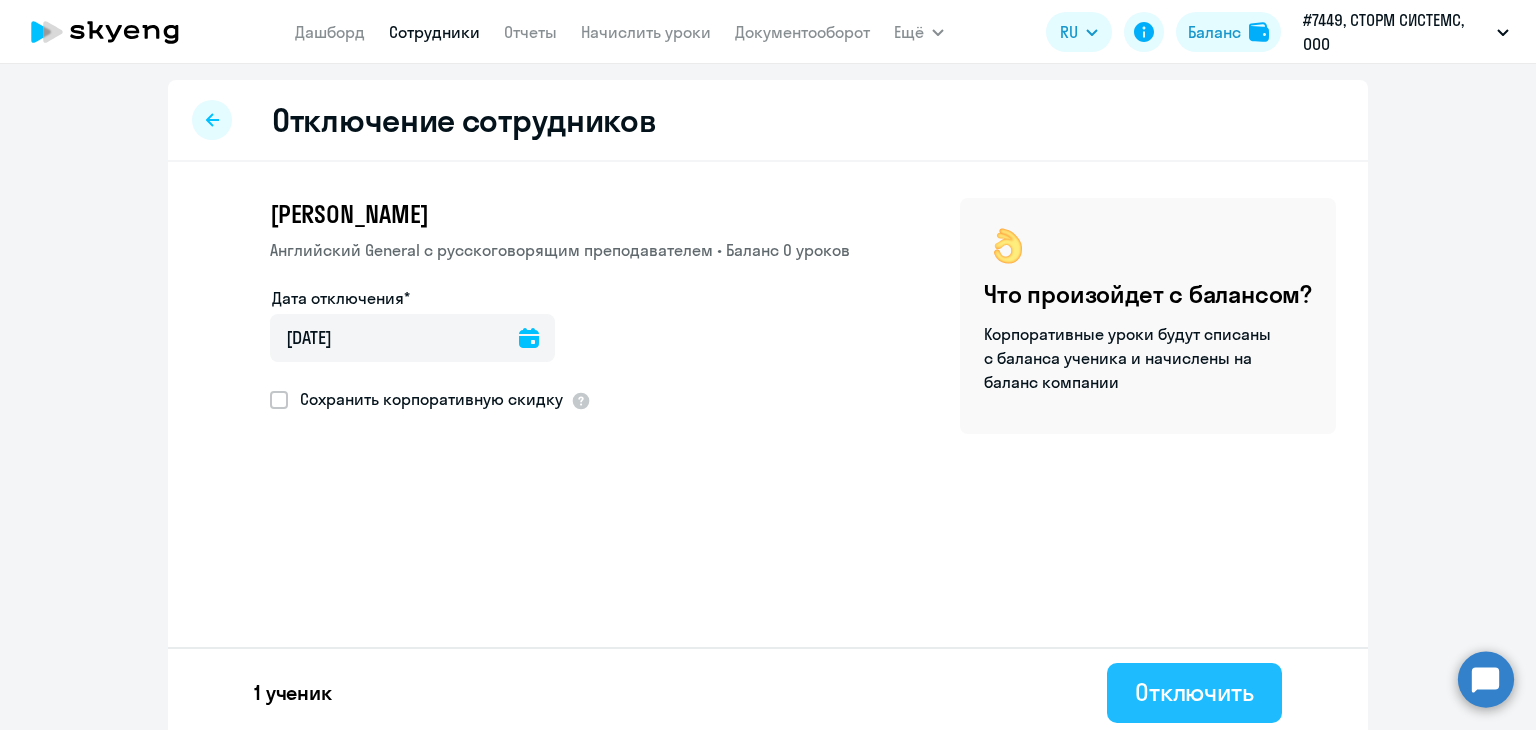 click on "Отключить" 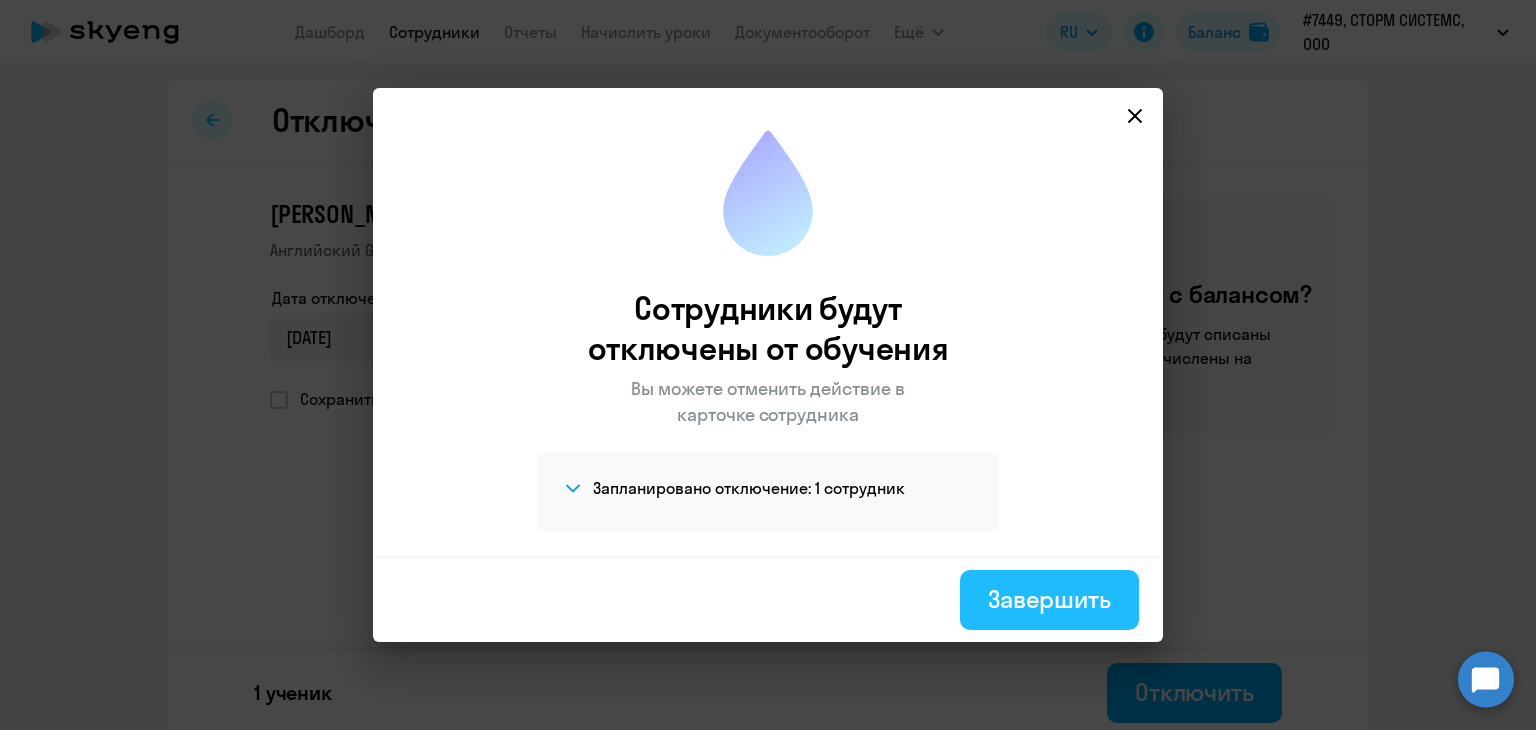 click on "Завершить" at bounding box center [1049, 599] 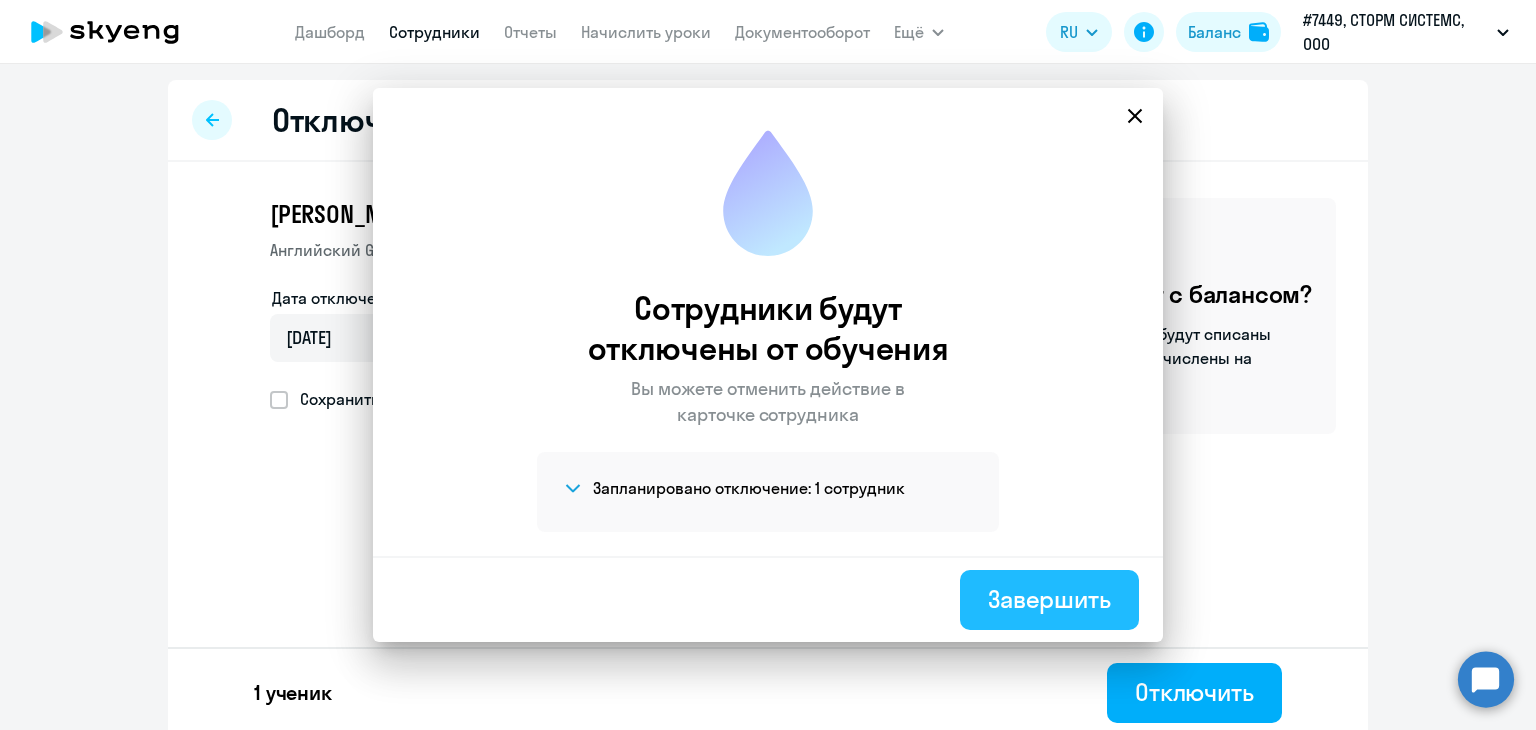 select on "30" 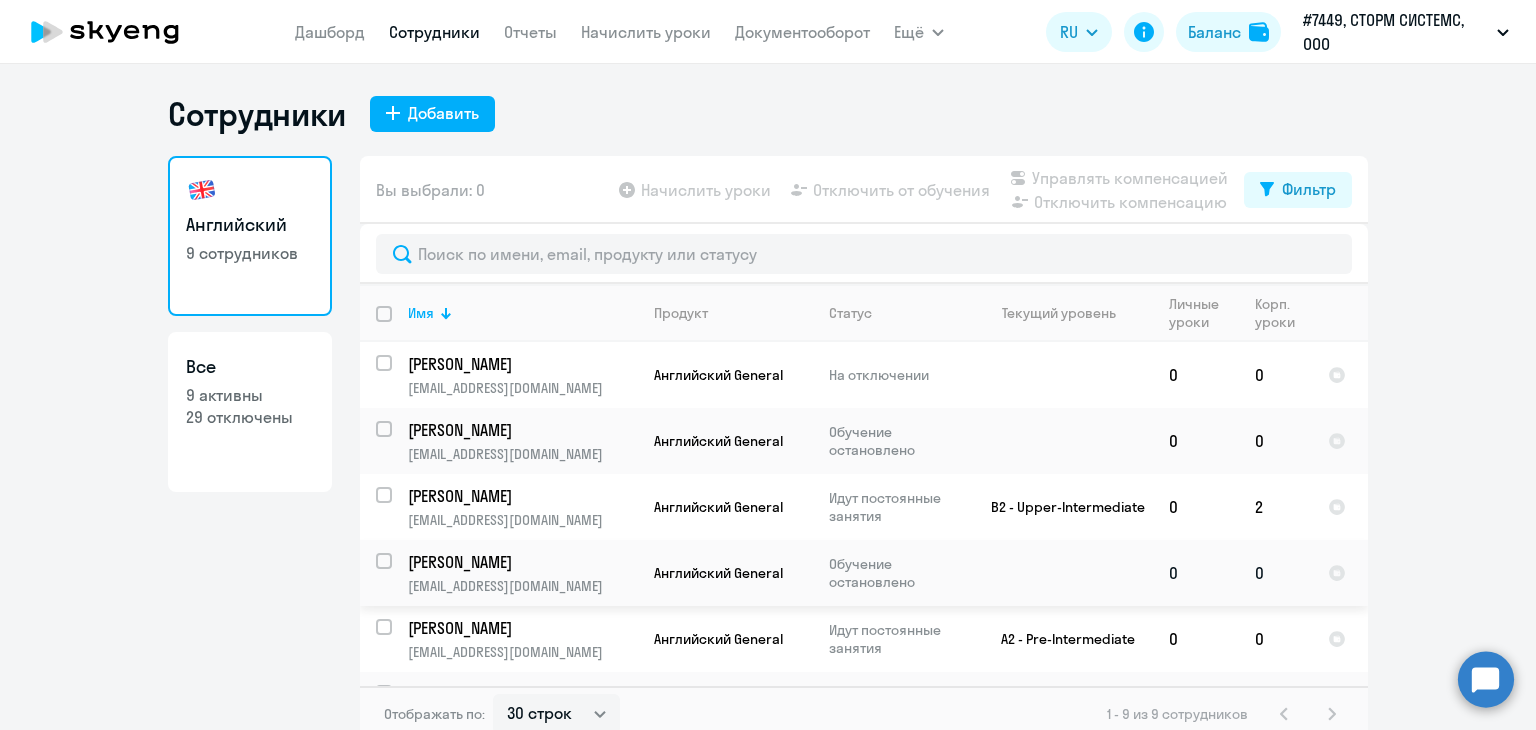 click at bounding box center [384, 561] 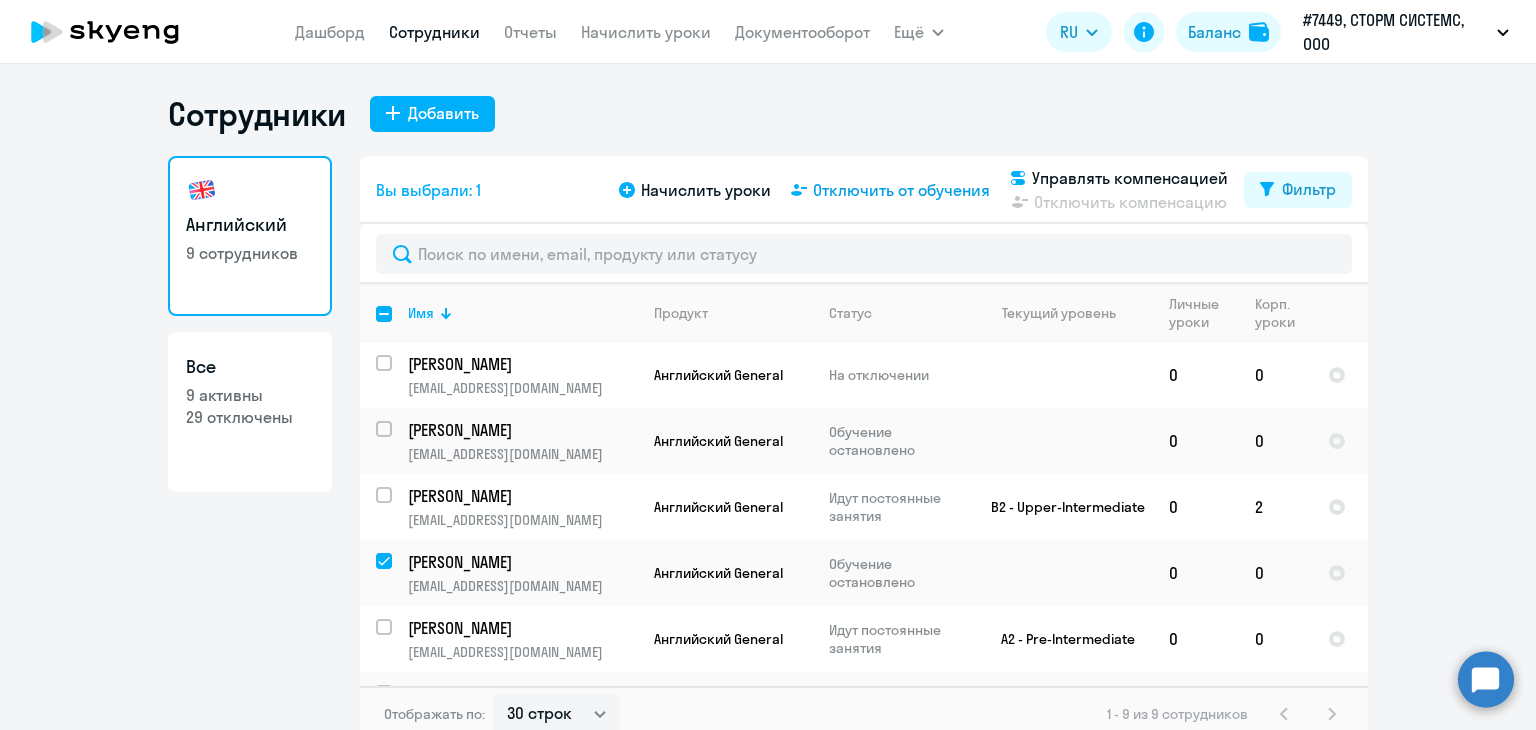 click on "Отключить от обучения" 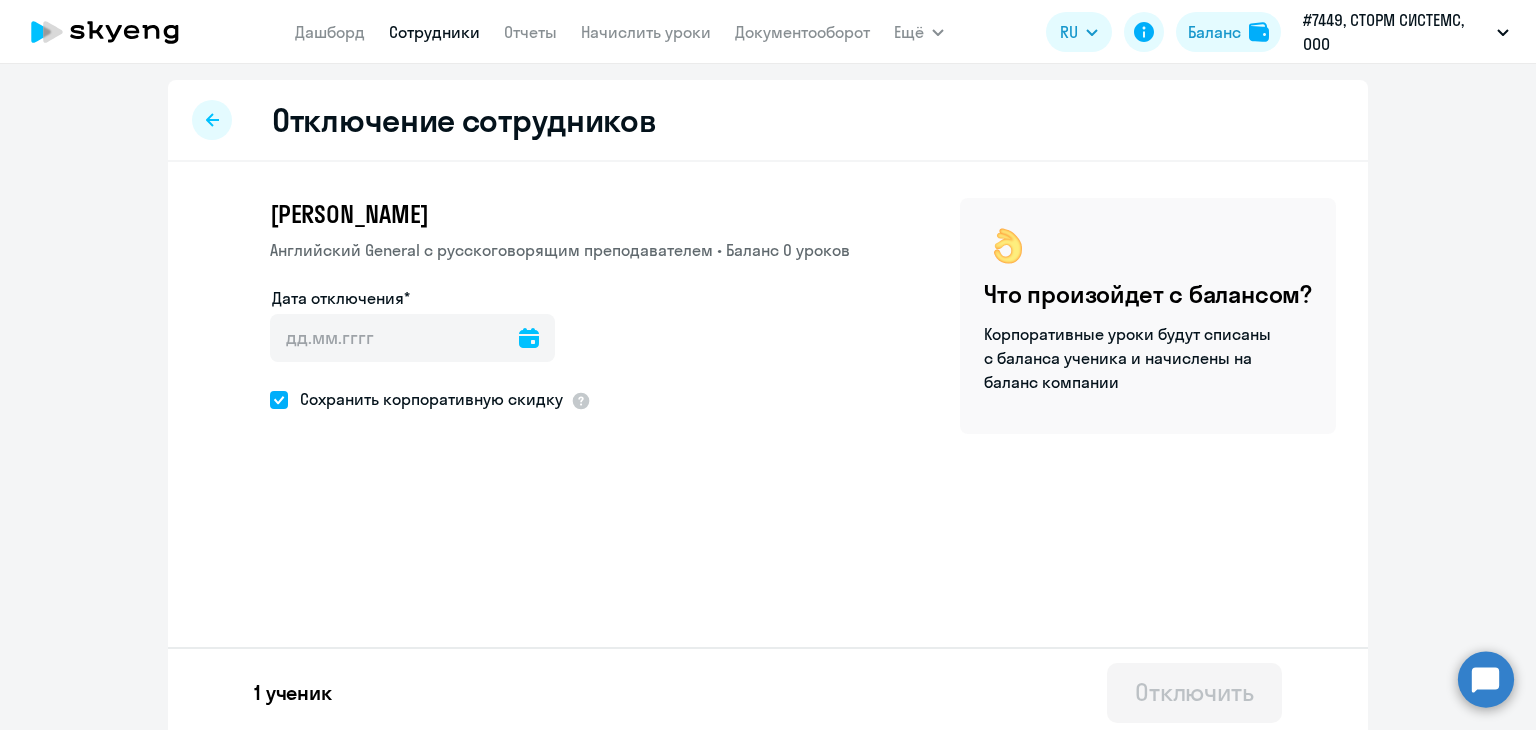 click 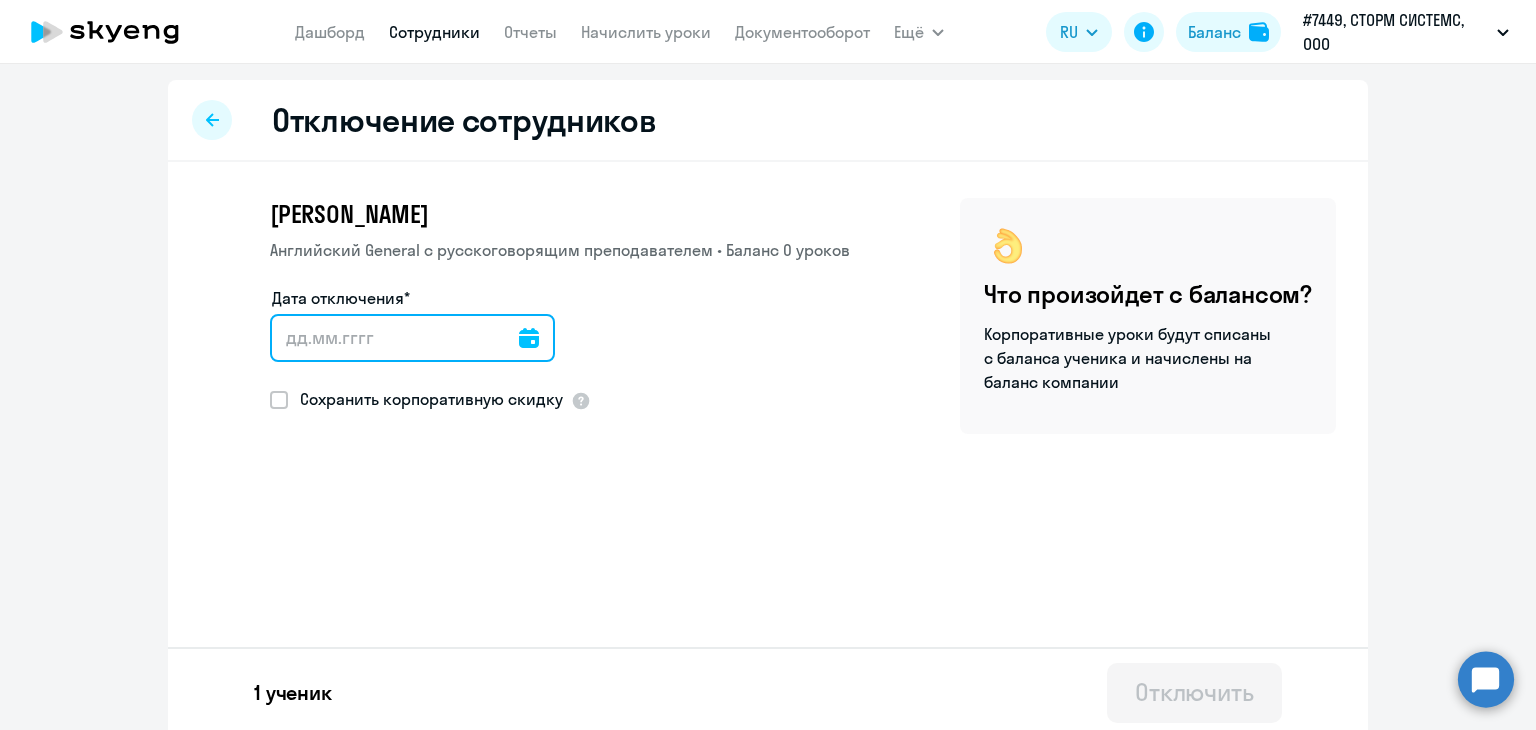 click on "Дата отключения*" at bounding box center (412, 338) 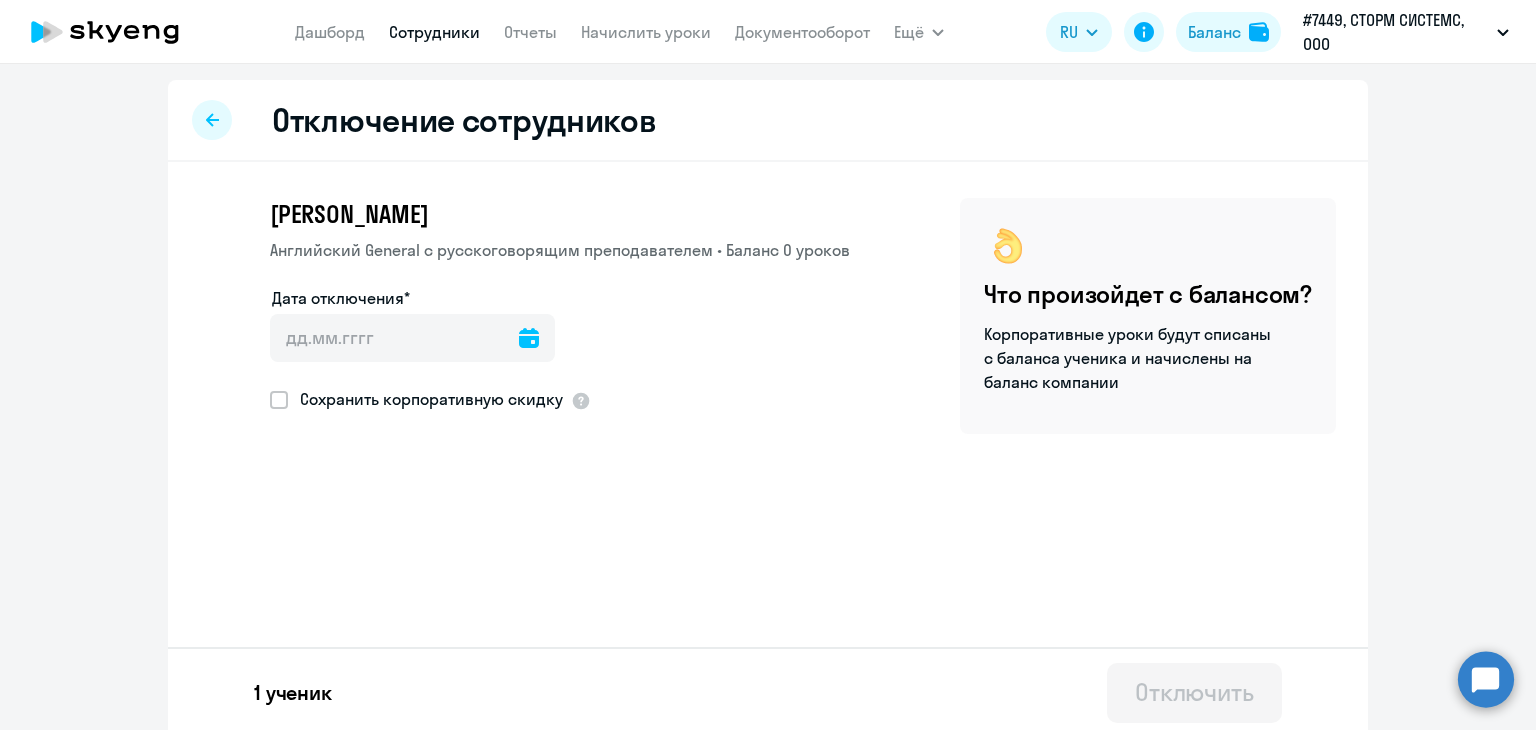 click 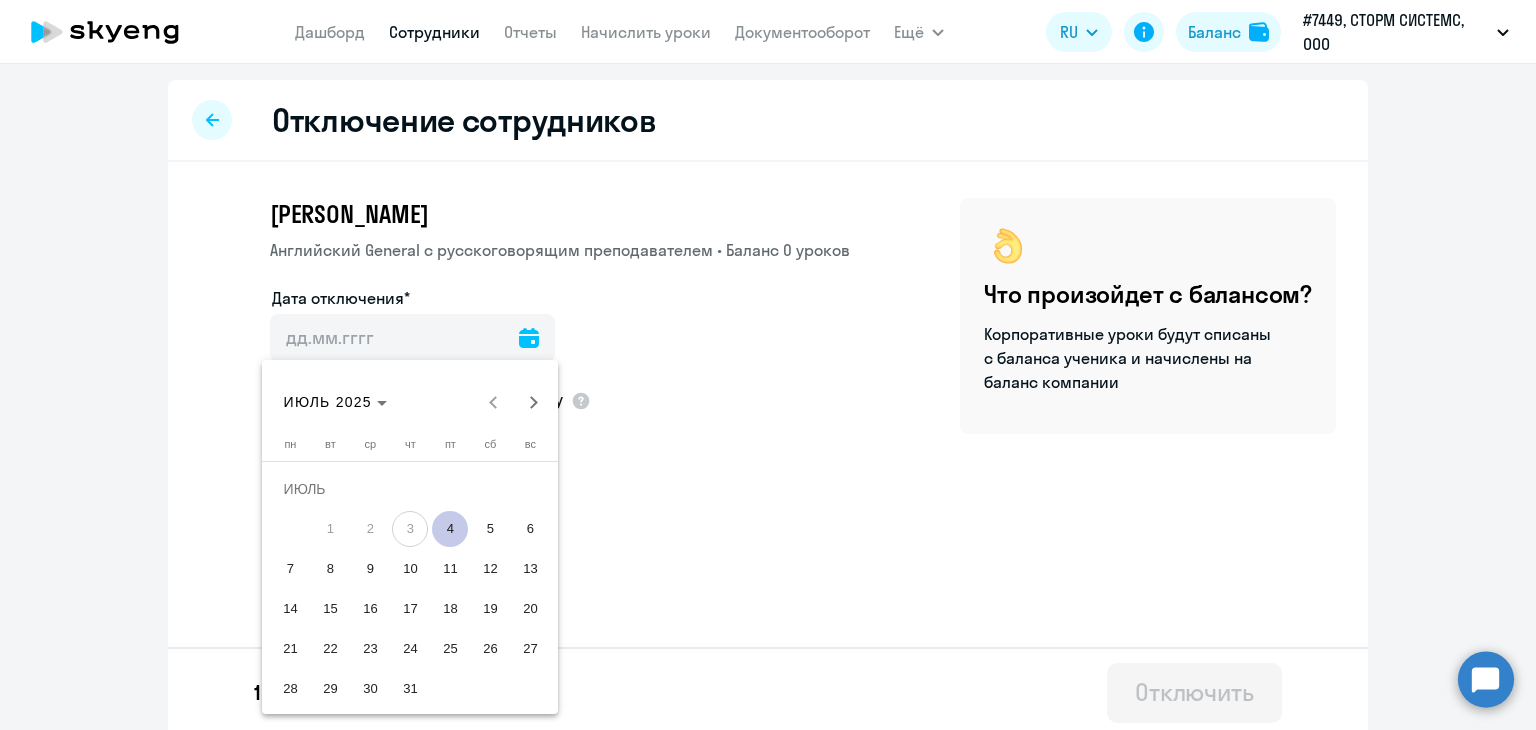 click on "4" at bounding box center [450, 529] 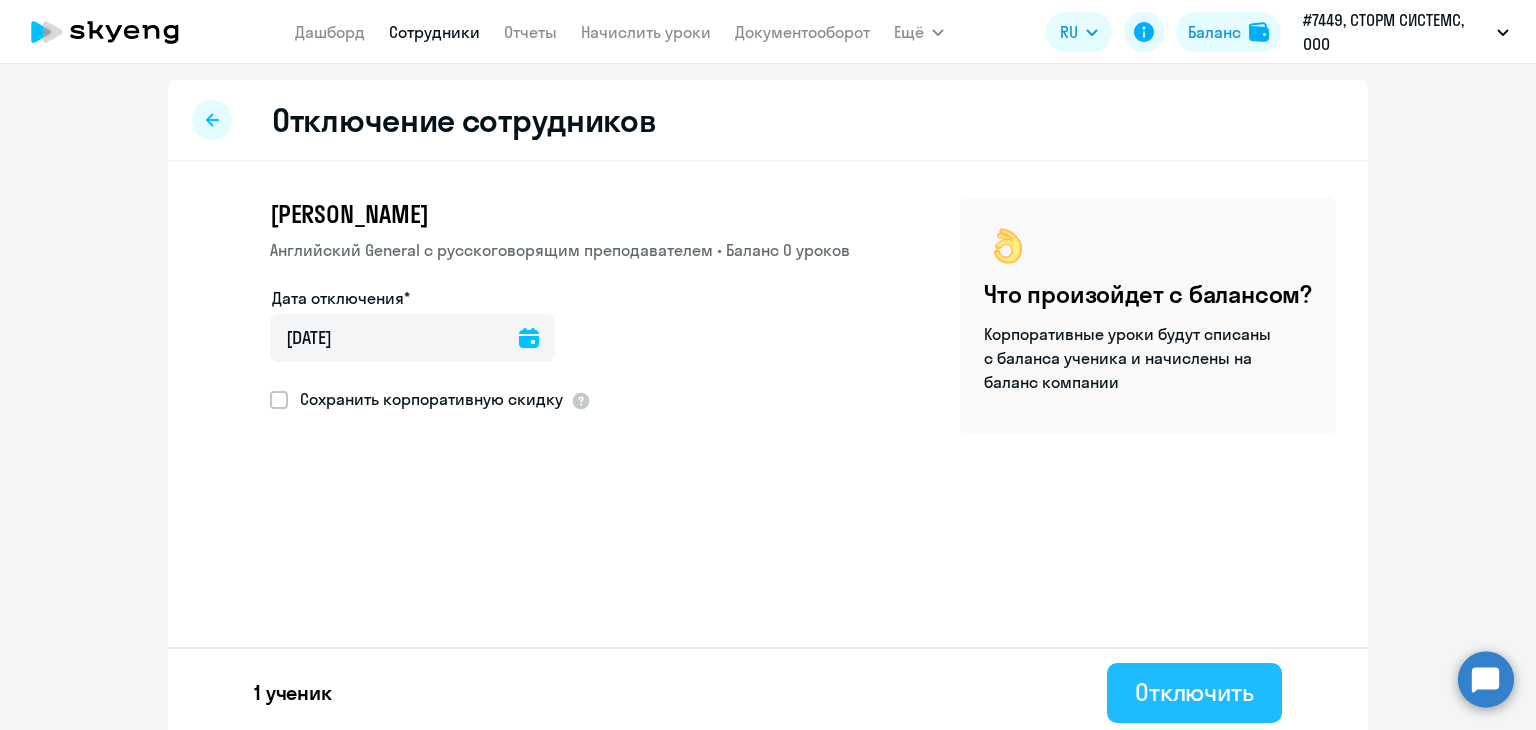 click on "Отключить" 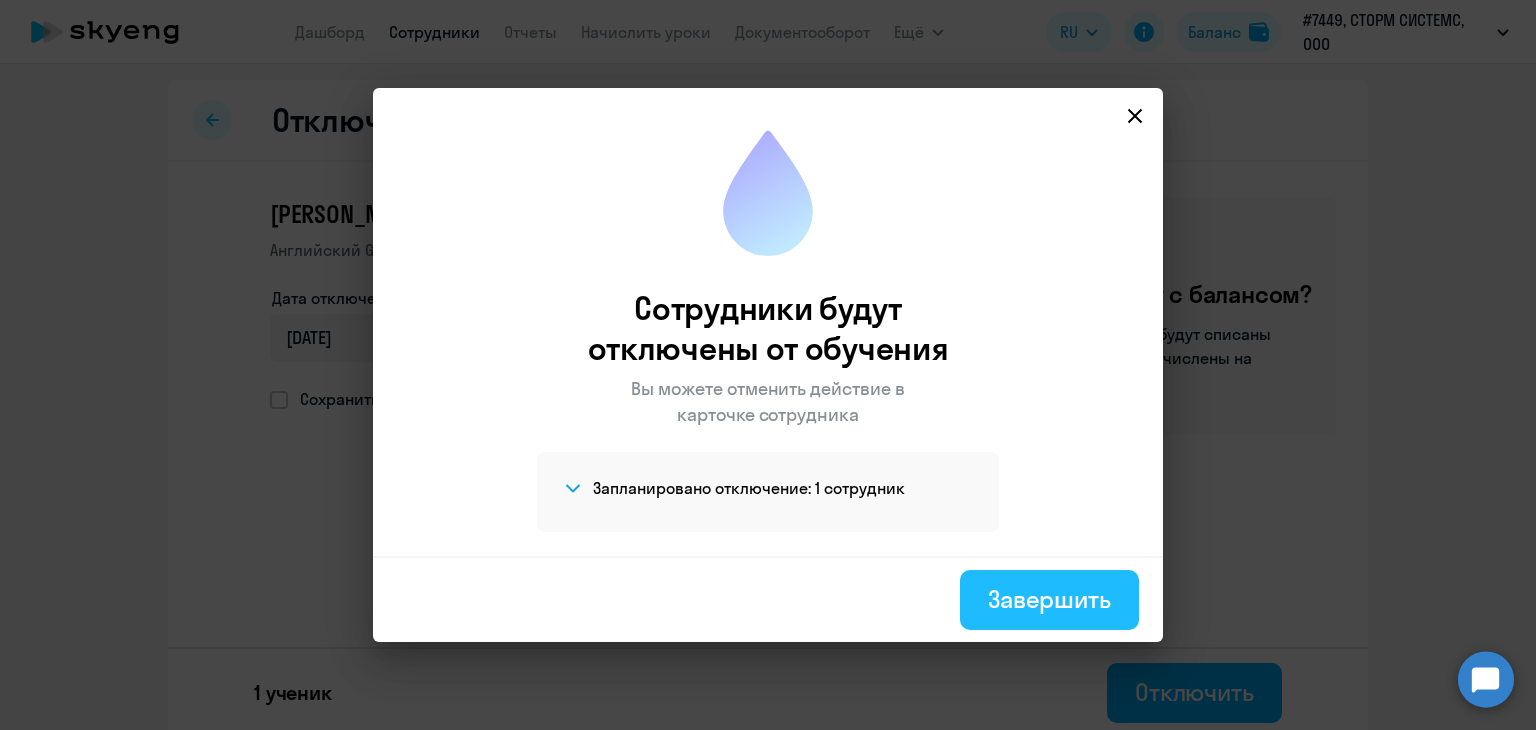 click on "Завершить" at bounding box center (1049, 599) 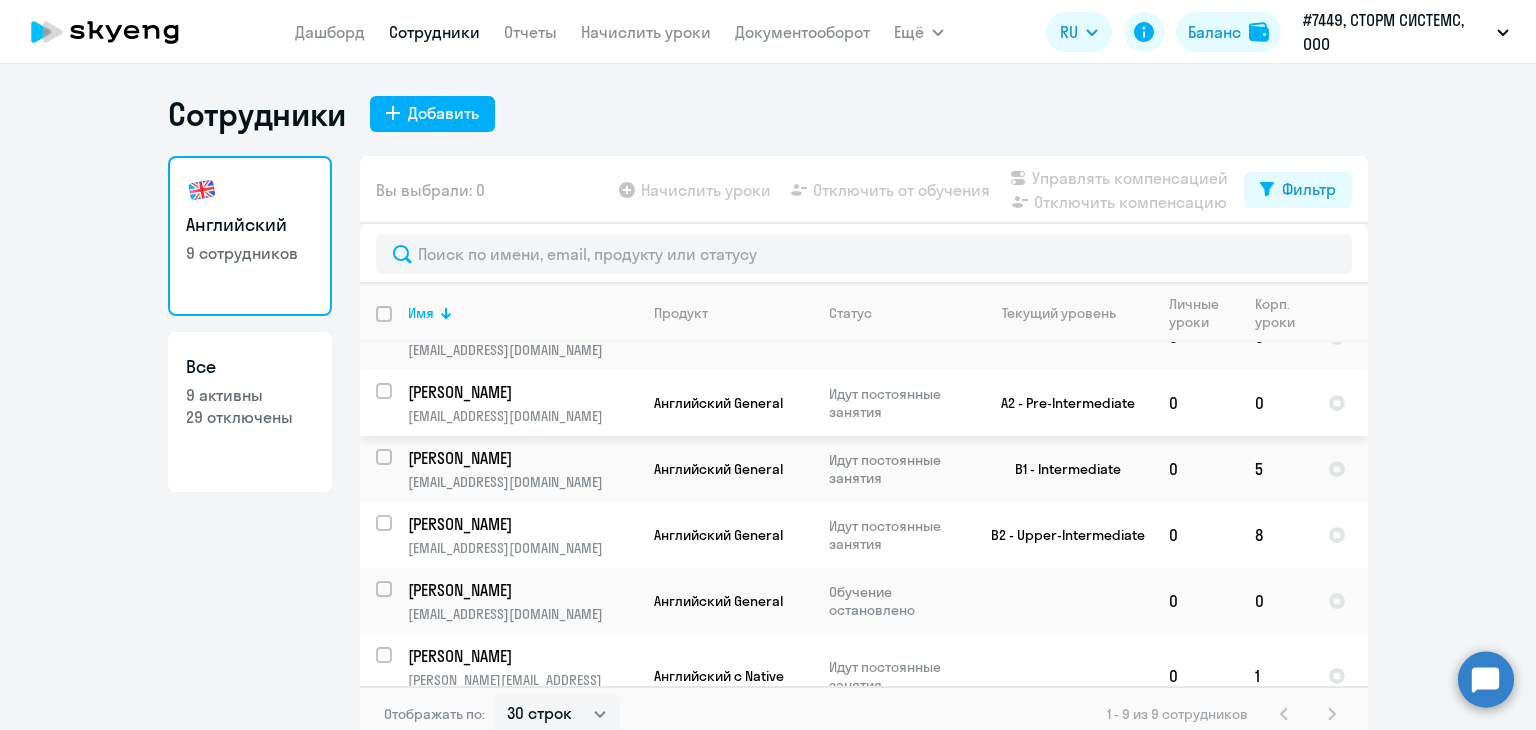 scroll, scrollTop: 254, scrollLeft: 0, axis: vertical 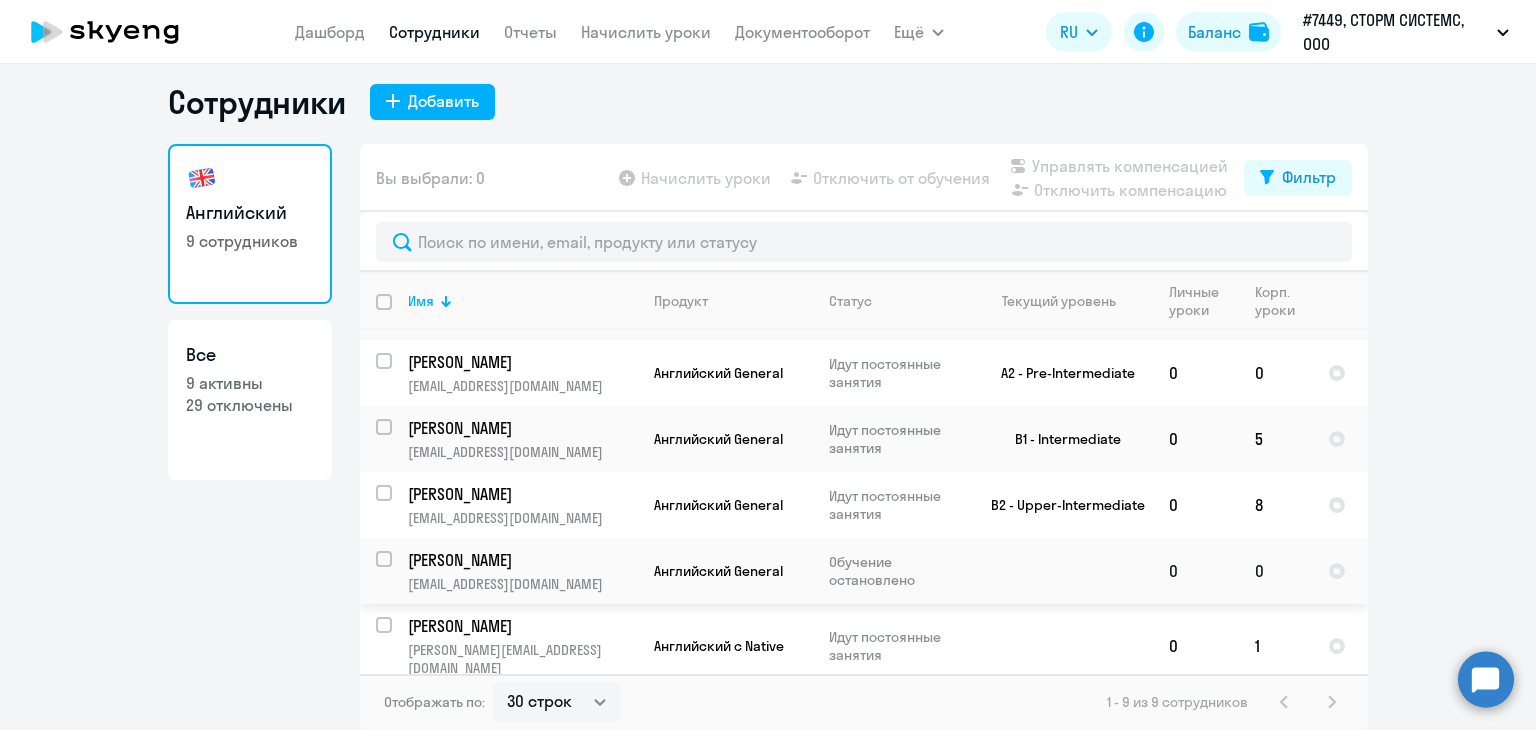 click at bounding box center [384, 559] 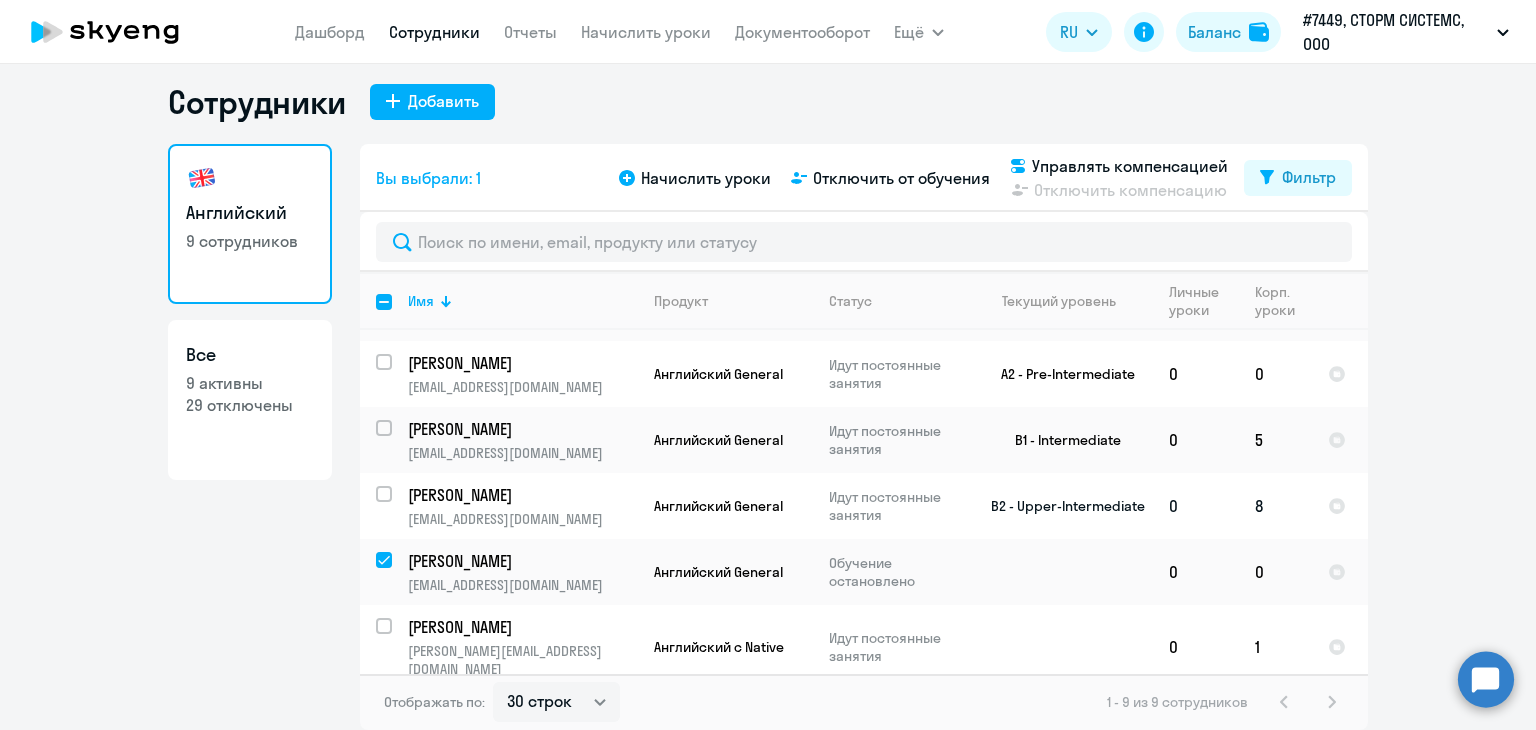 scroll, scrollTop: 254, scrollLeft: 0, axis: vertical 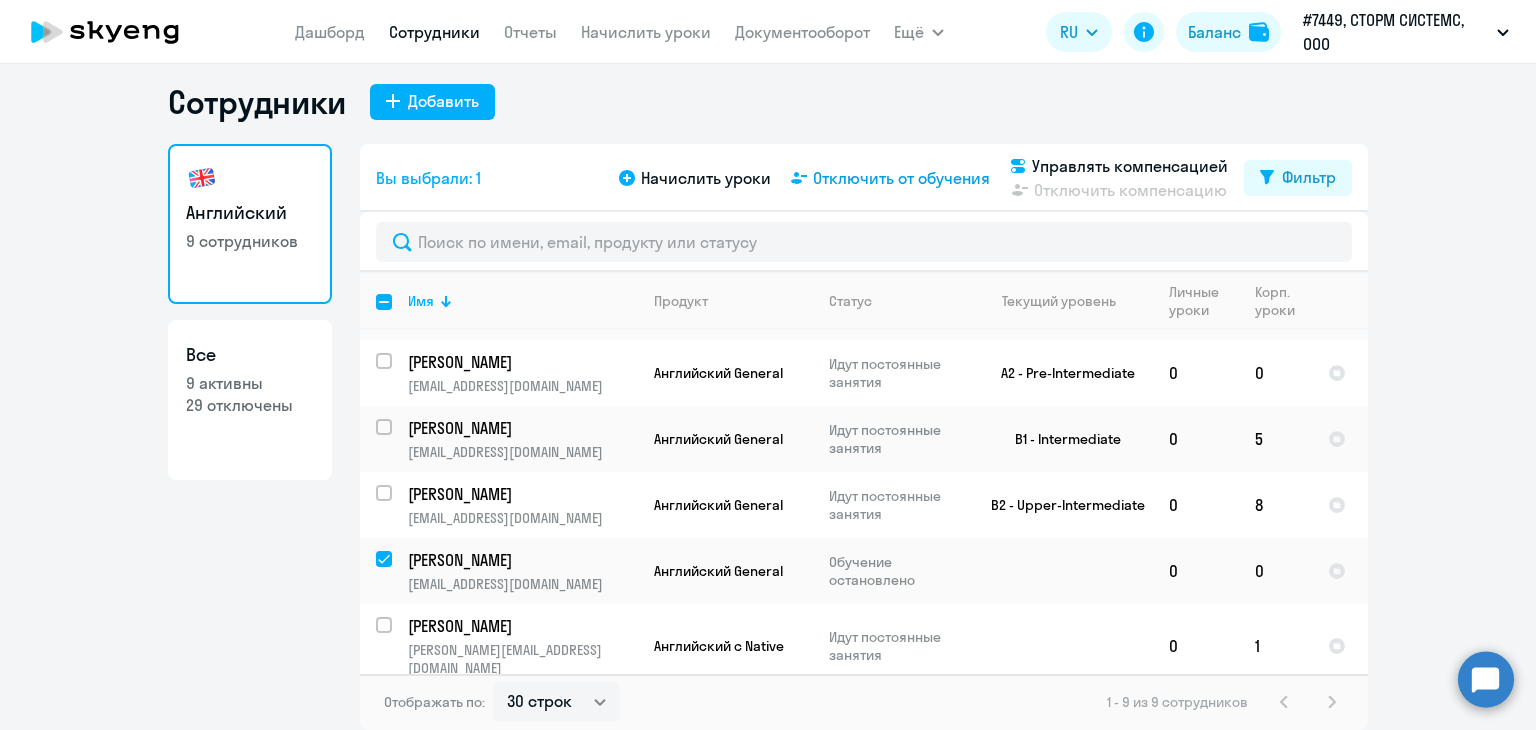 click on "Отключить от обучения" 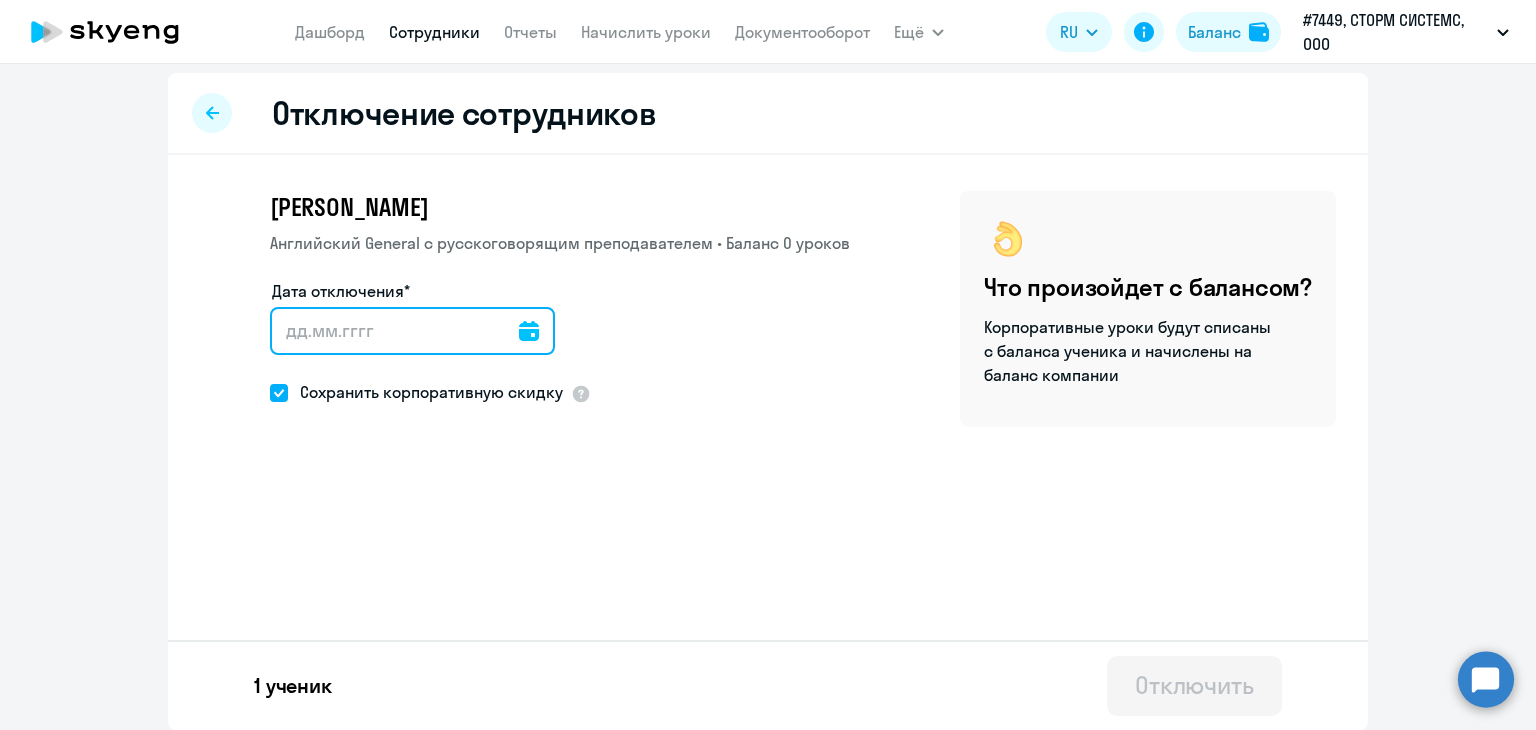 click on "Дата отключения*" at bounding box center (412, 331) 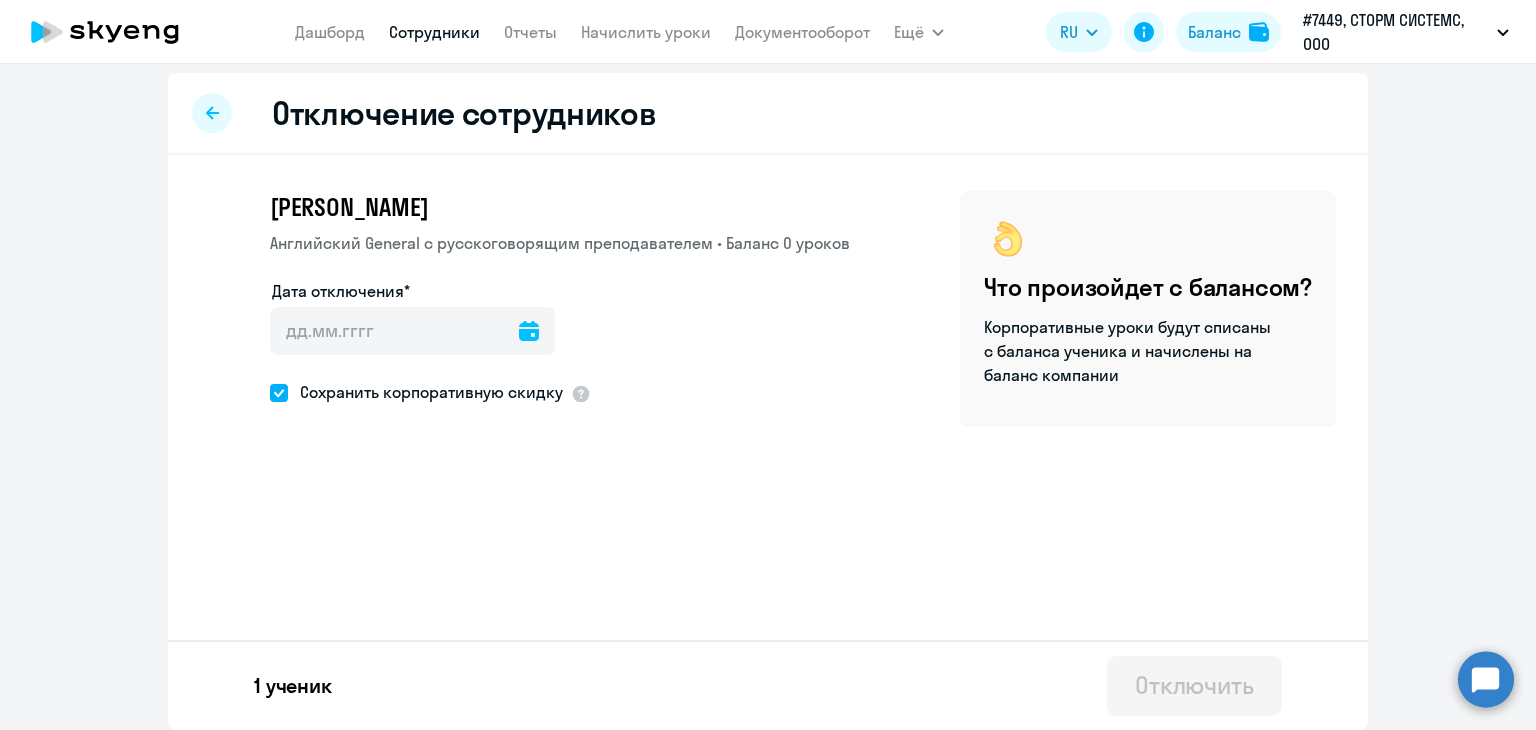 click 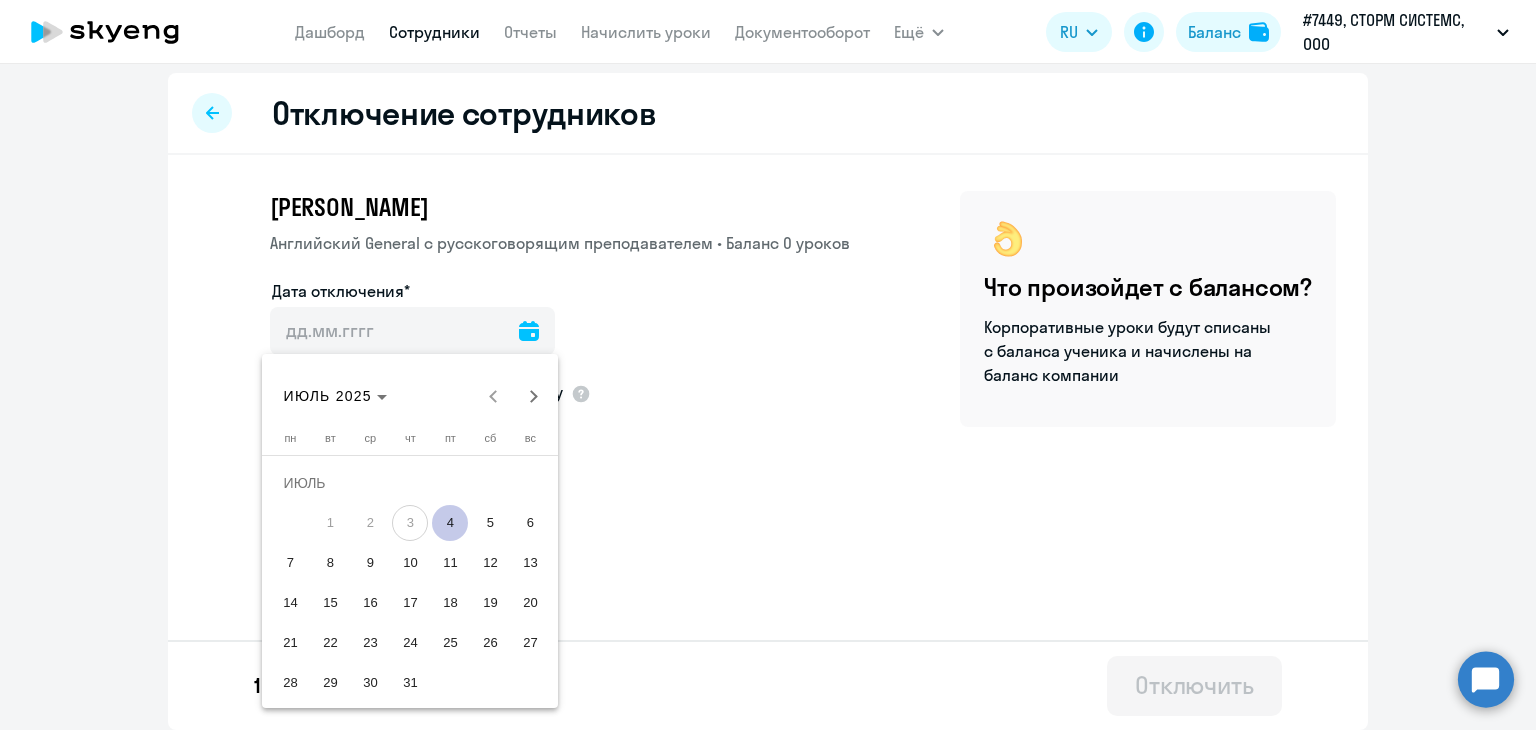 click on "4" at bounding box center [450, 523] 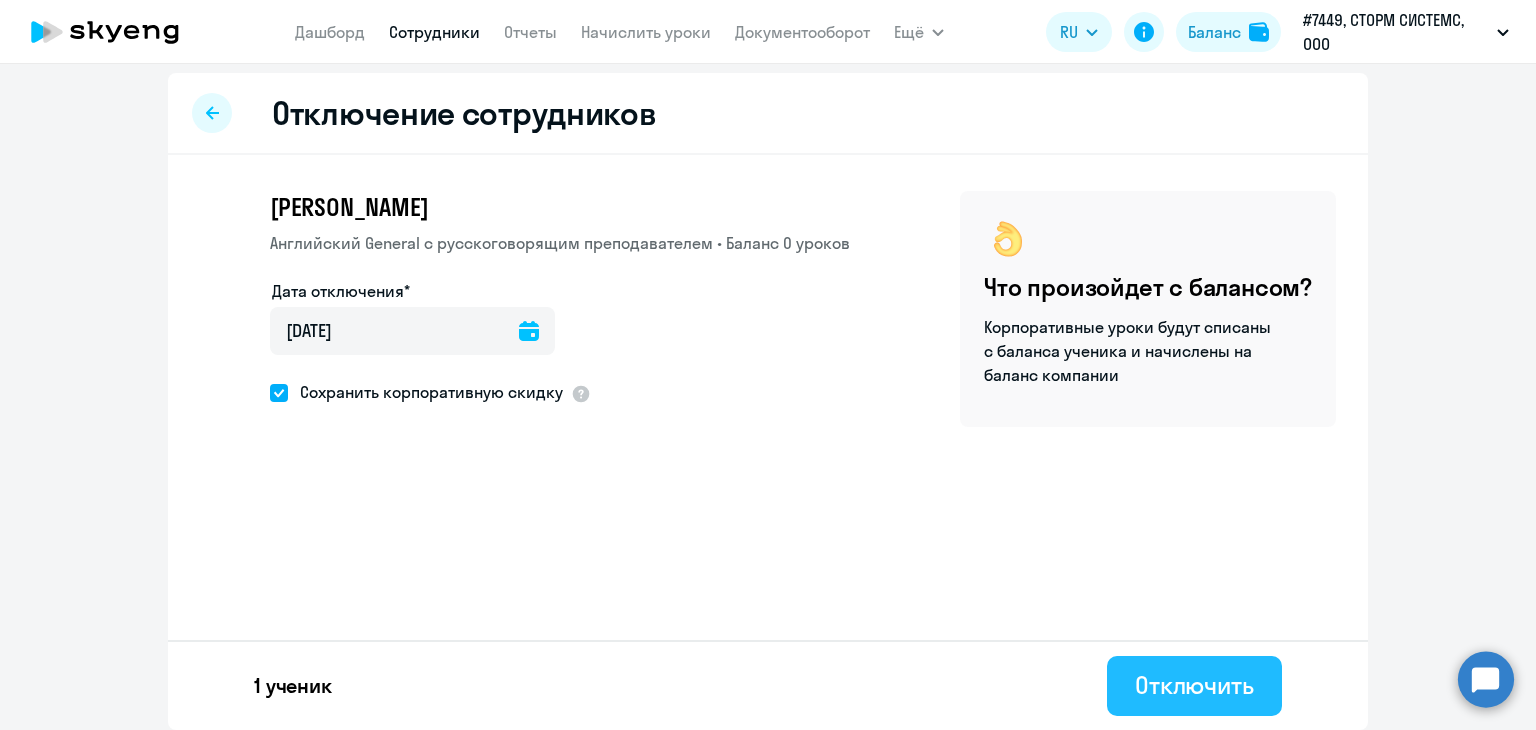 click on "Отключить" 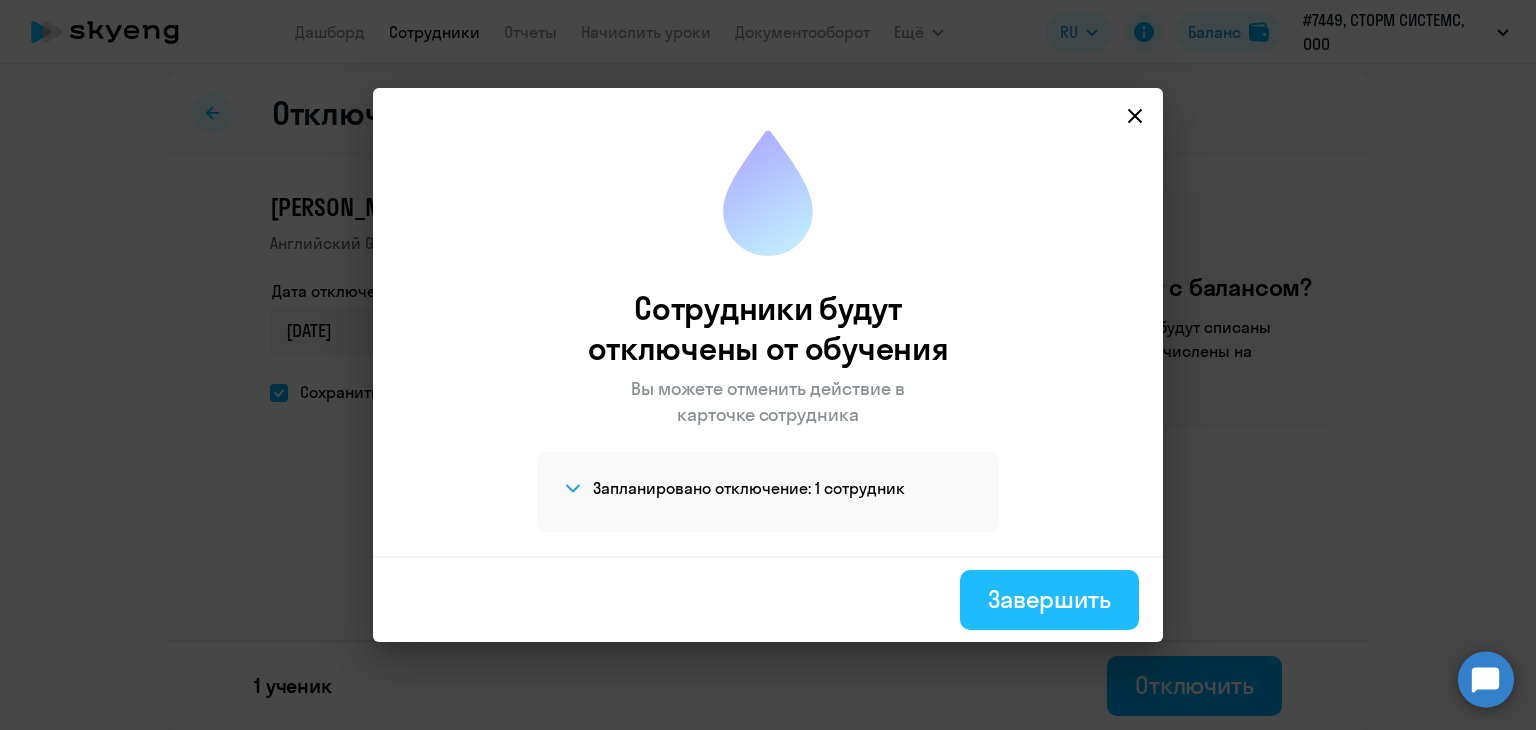 click on "Завершить" at bounding box center (1049, 600) 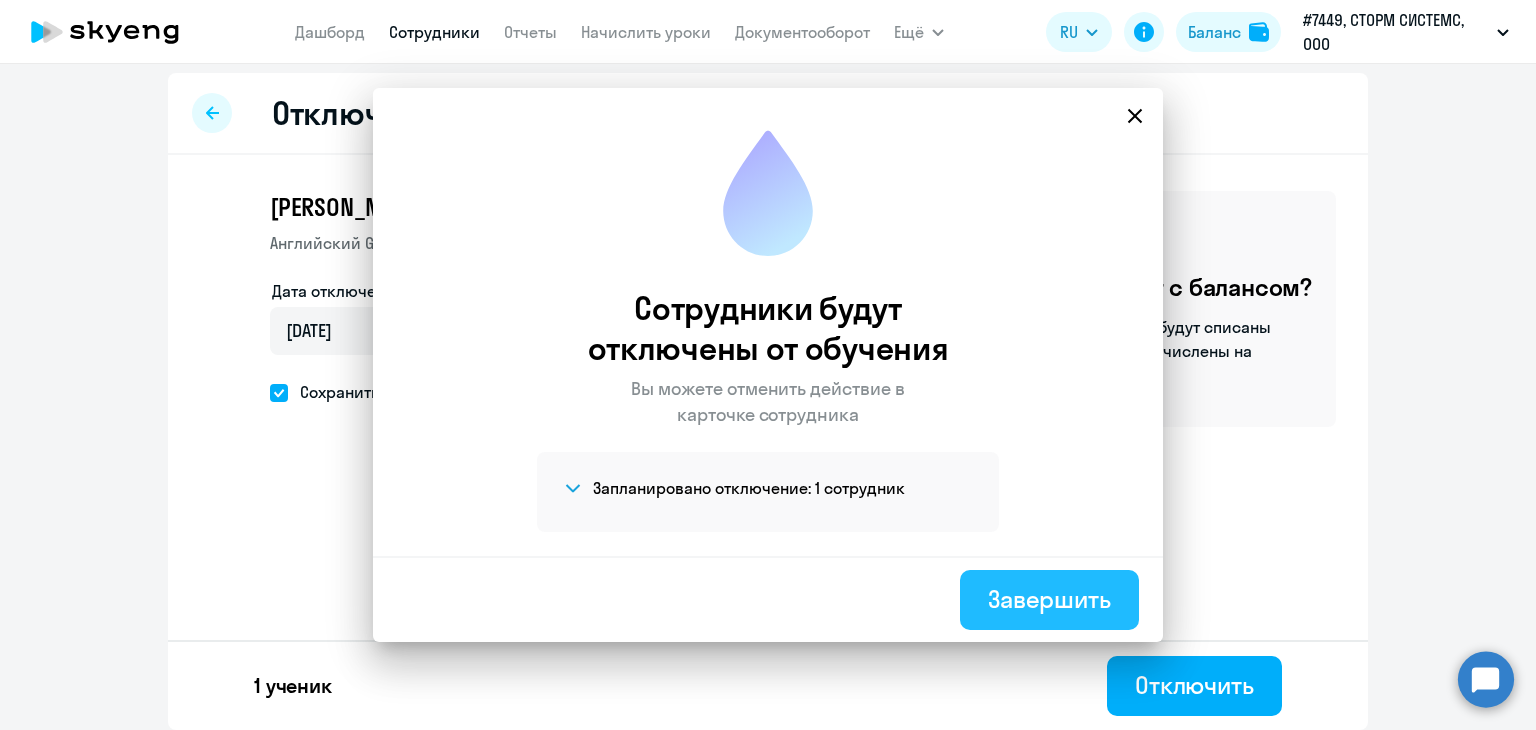 scroll, scrollTop: 0, scrollLeft: 0, axis: both 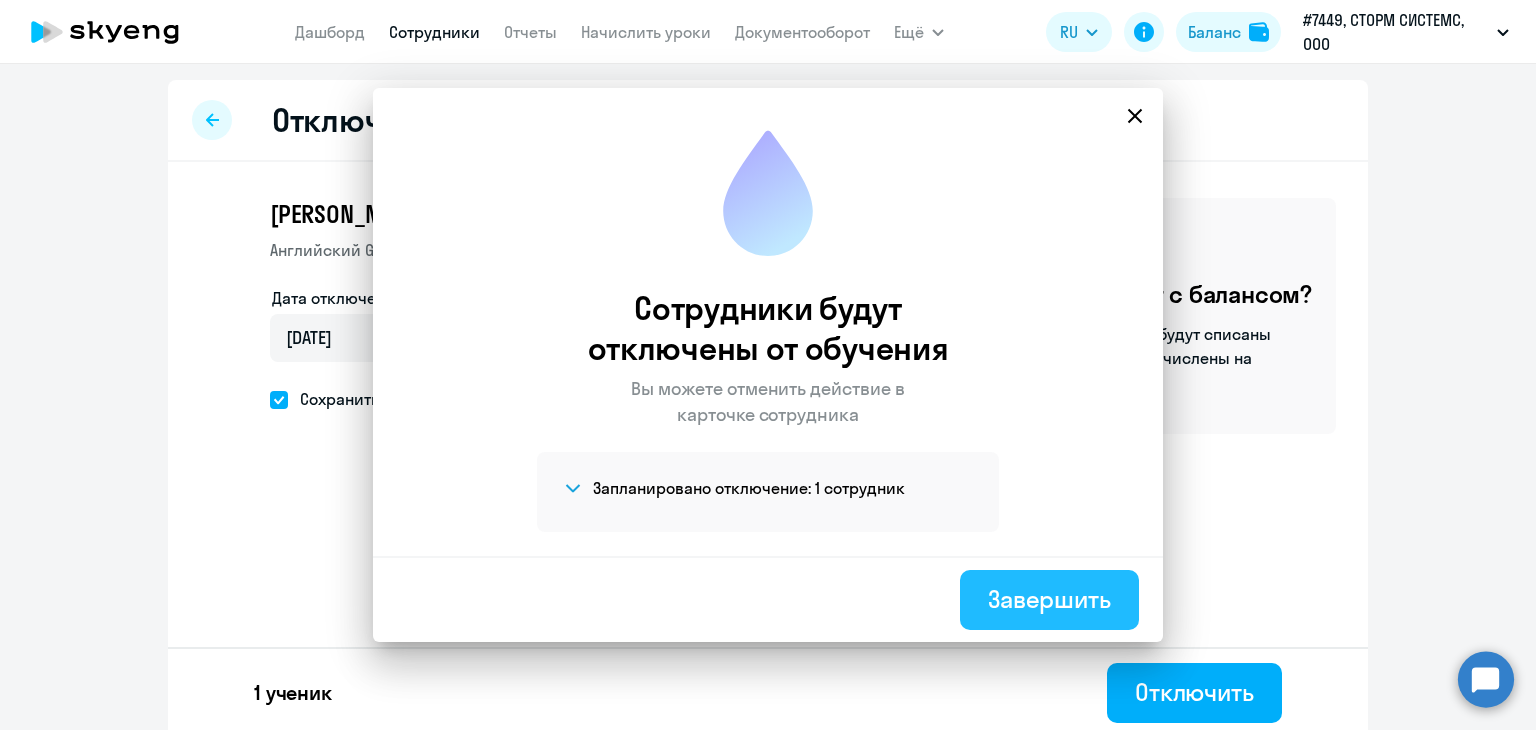 select on "30" 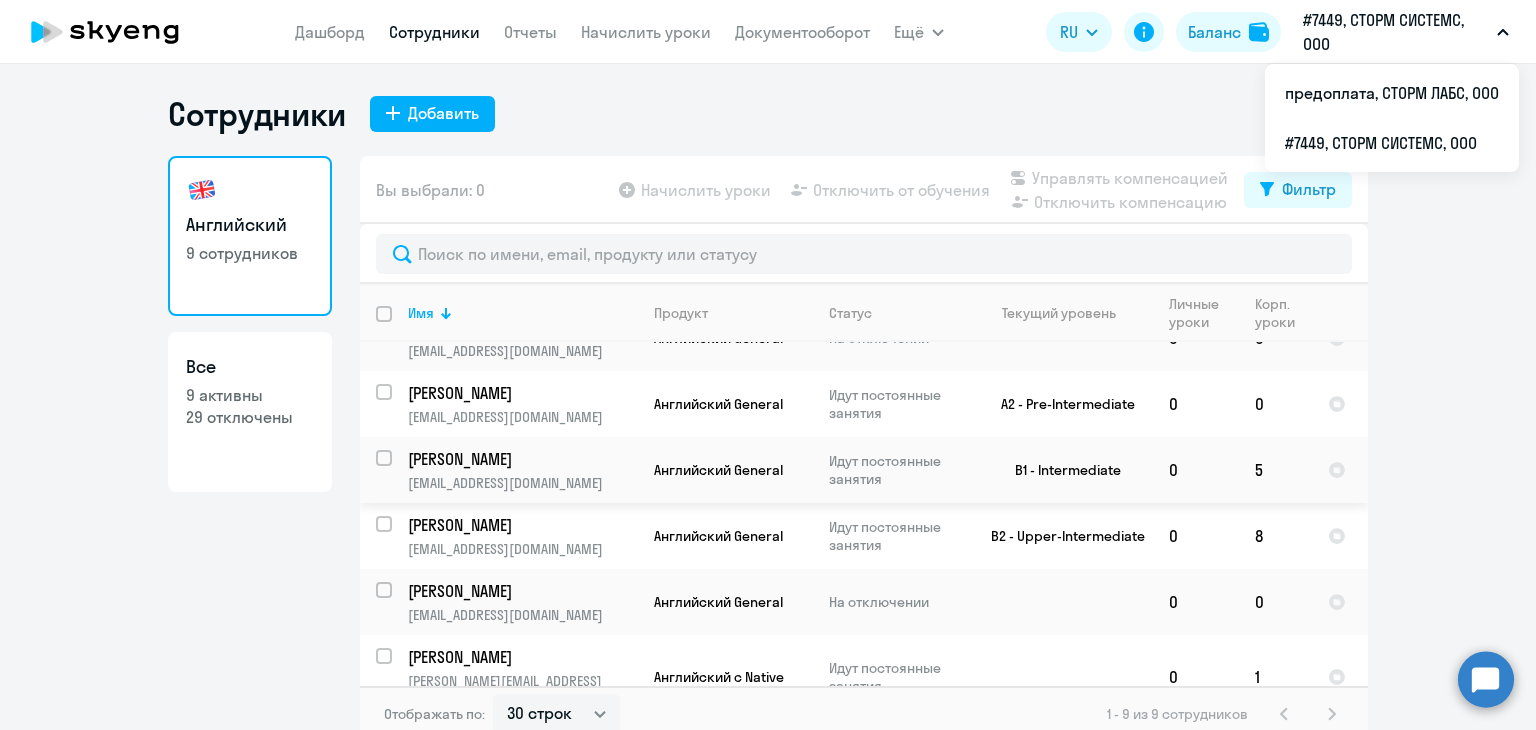 scroll, scrollTop: 254, scrollLeft: 0, axis: vertical 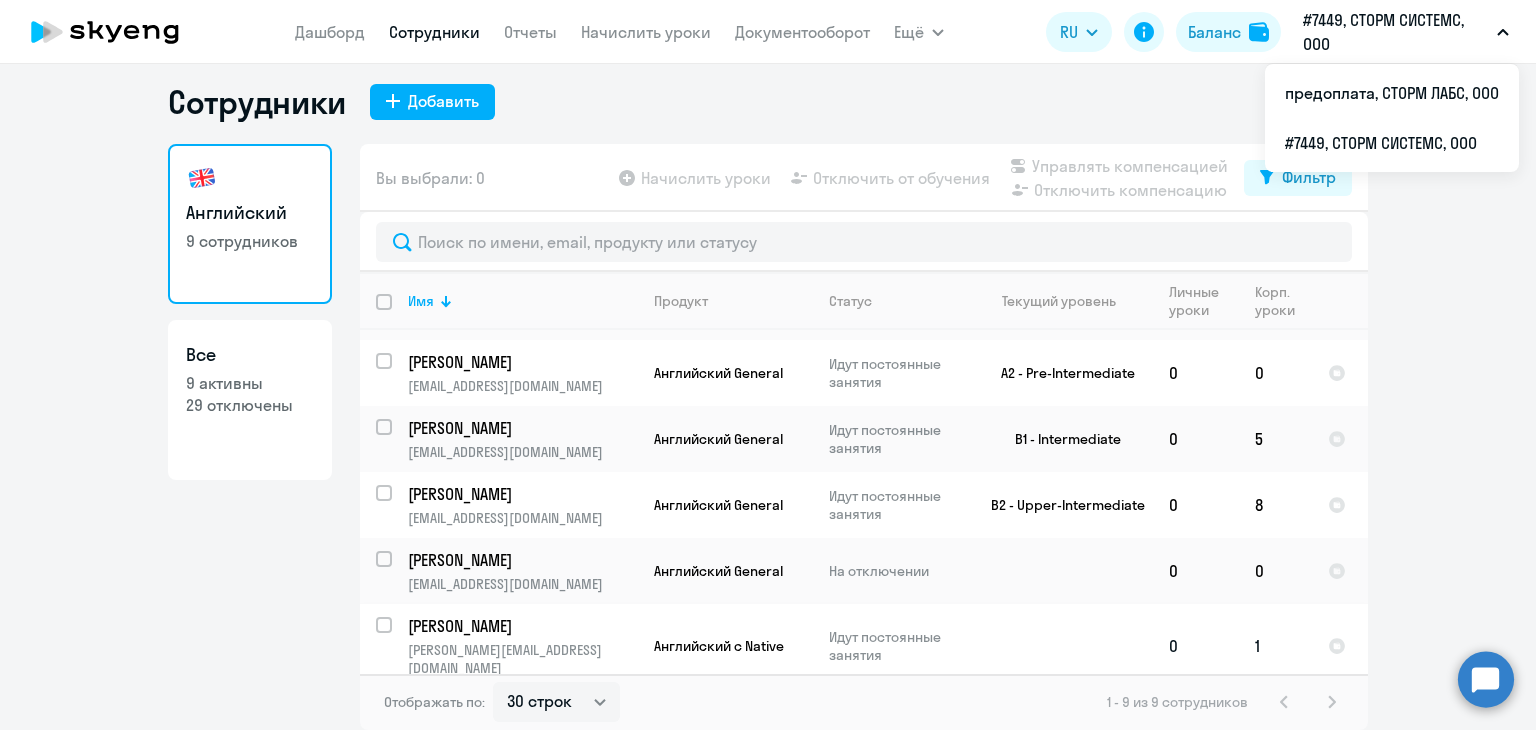 click at bounding box center (384, 625) 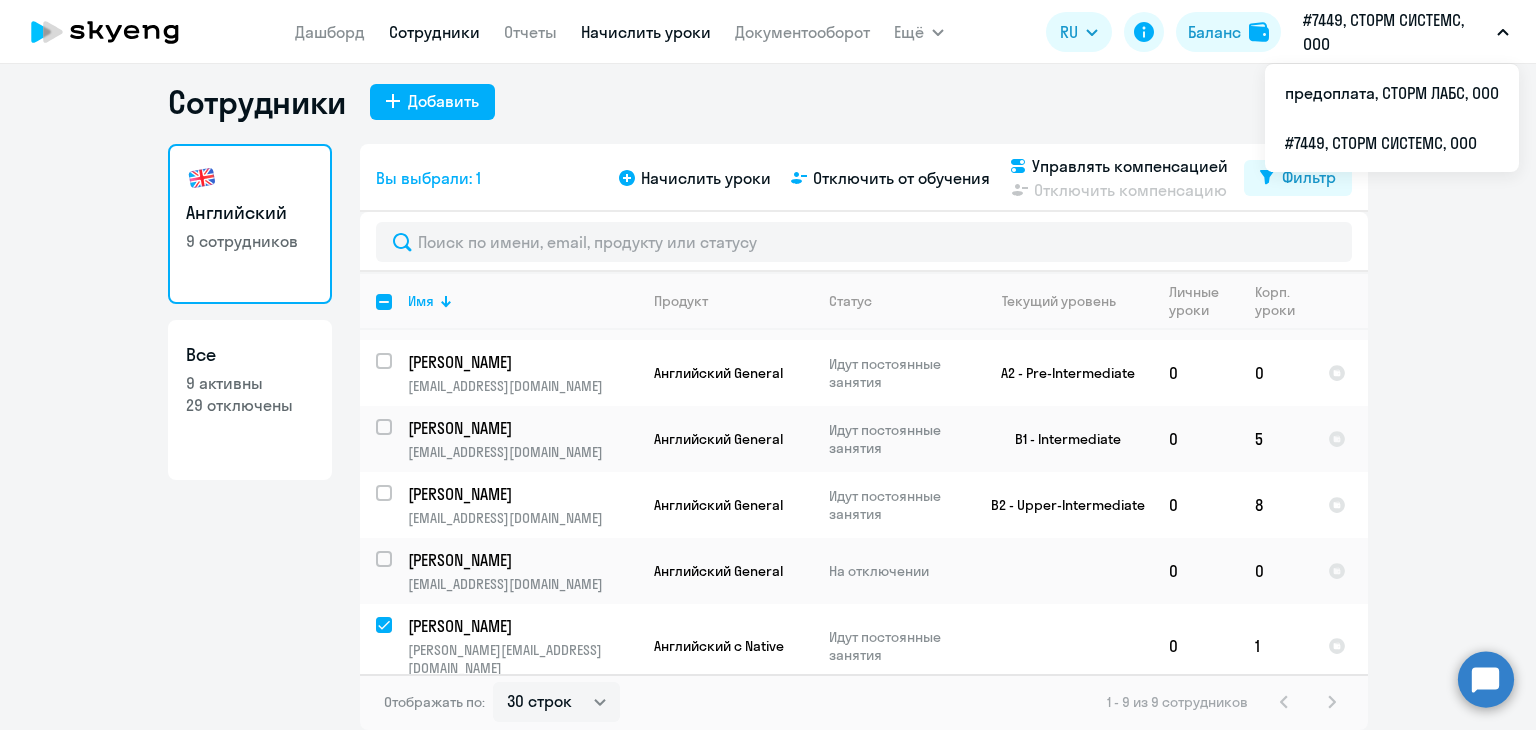 click on "Начислить уроки" at bounding box center (646, 32) 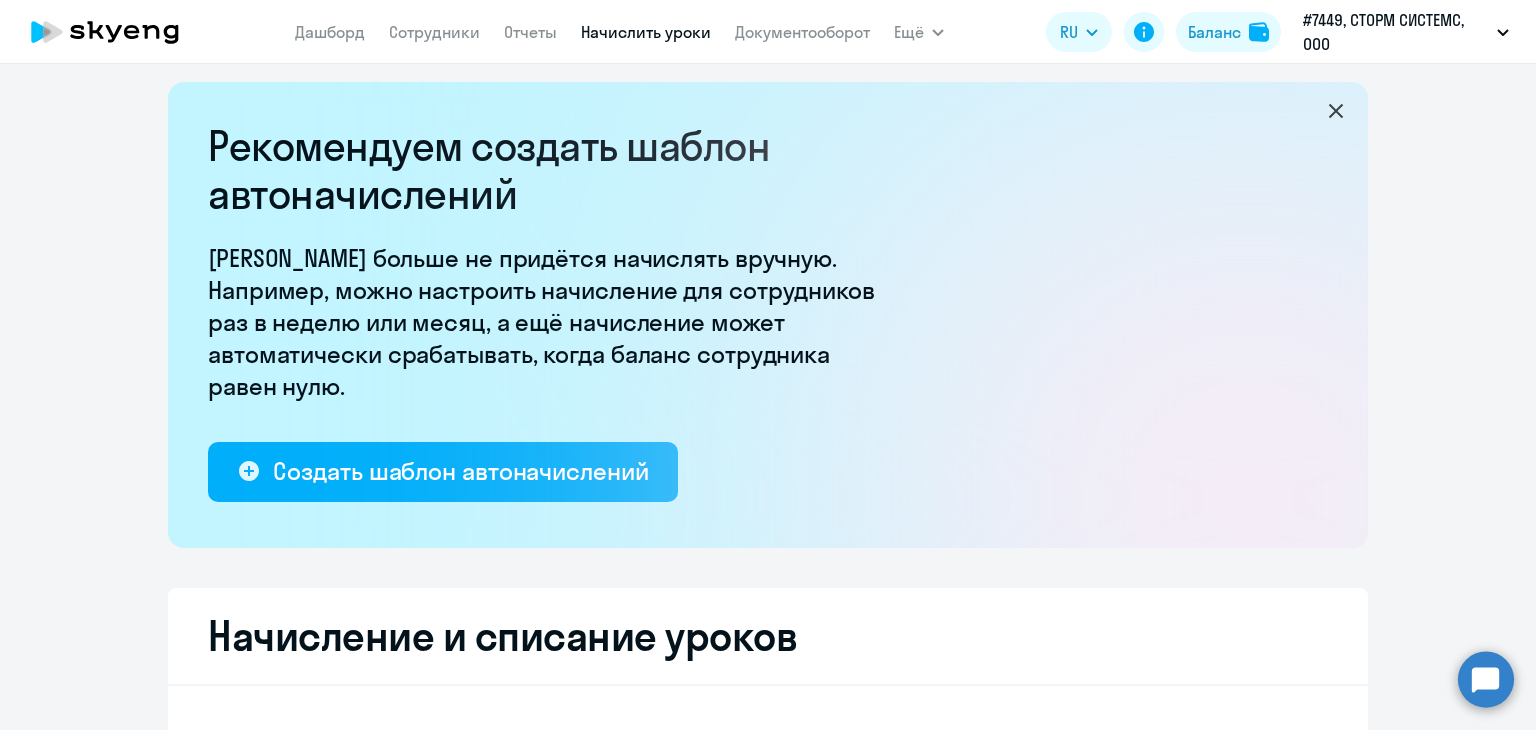 select on "10" 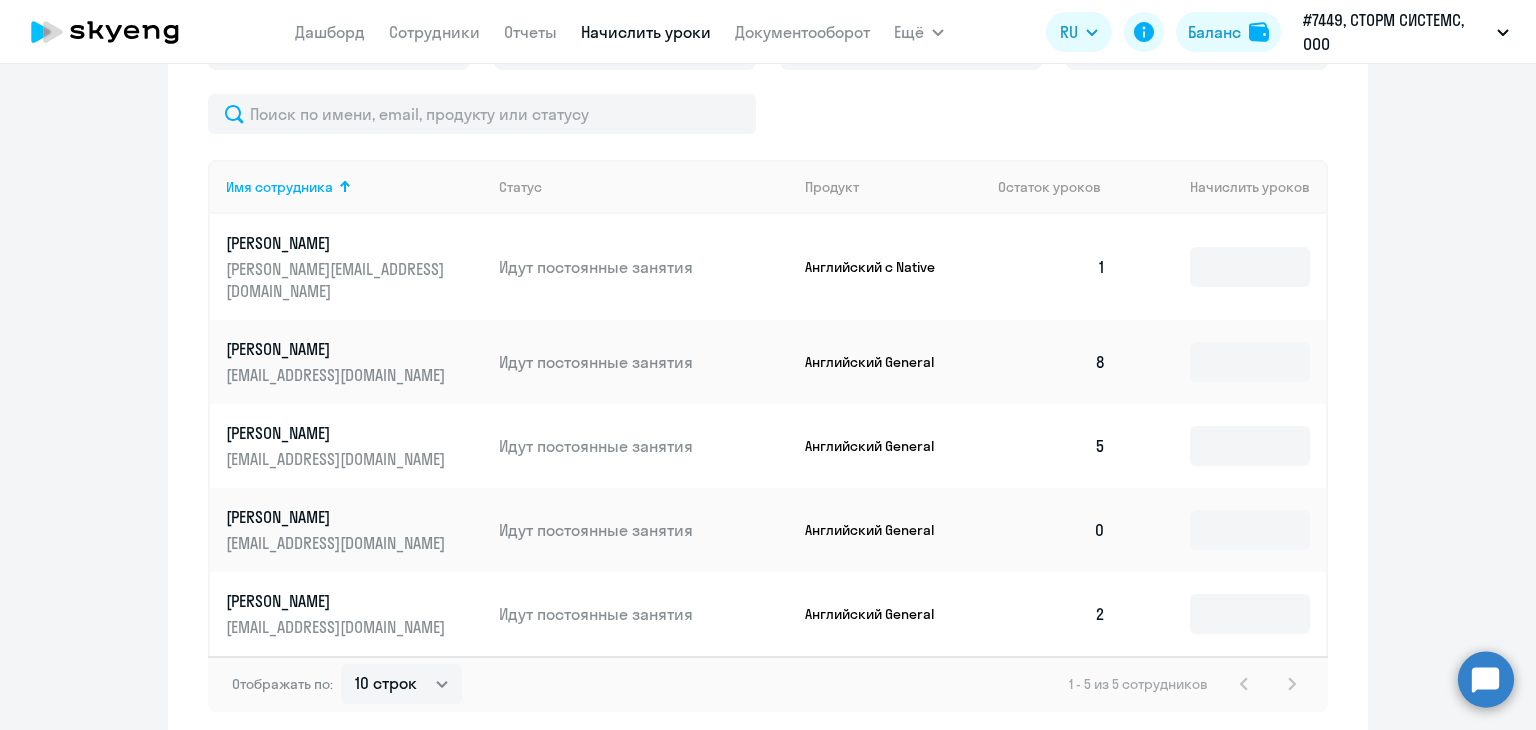 scroll, scrollTop: 812, scrollLeft: 0, axis: vertical 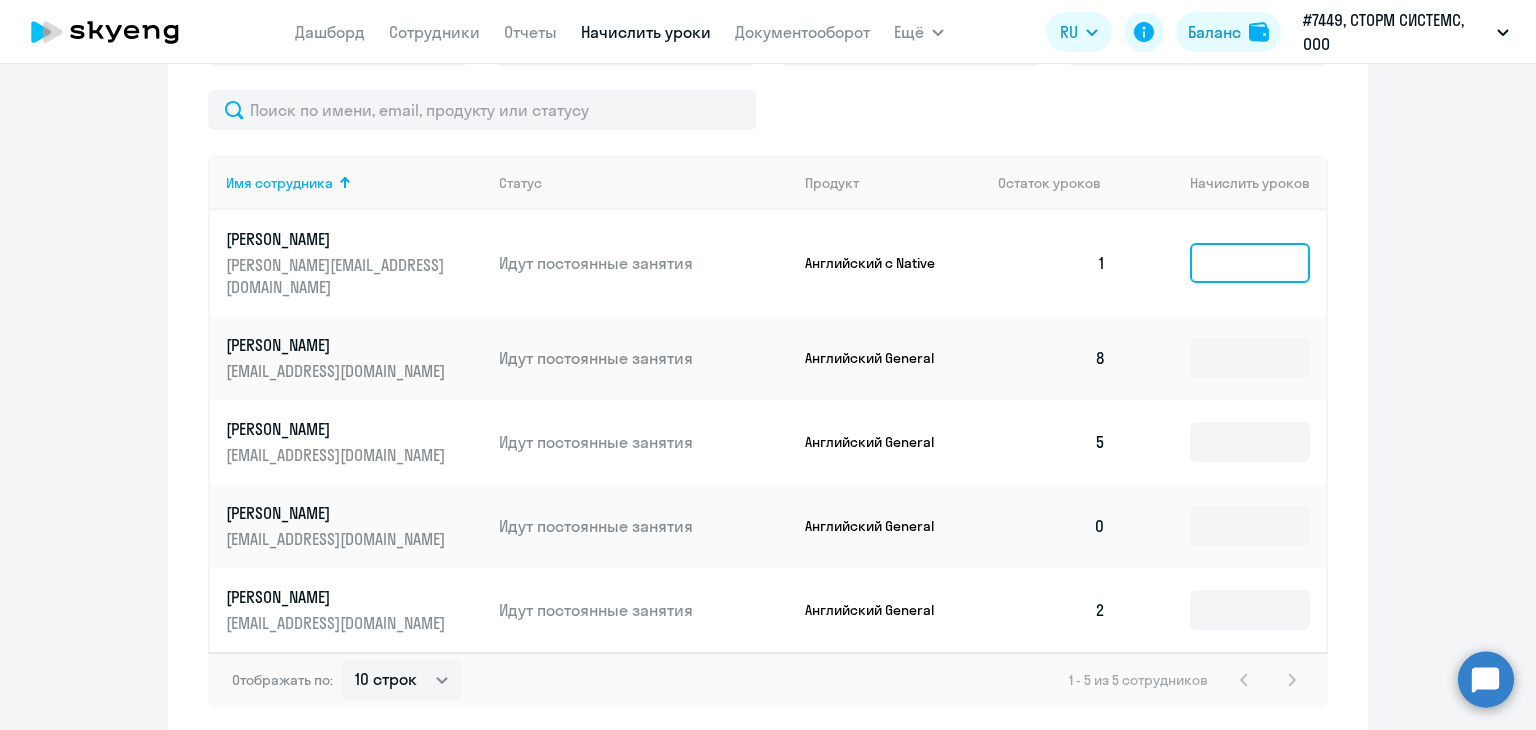 click 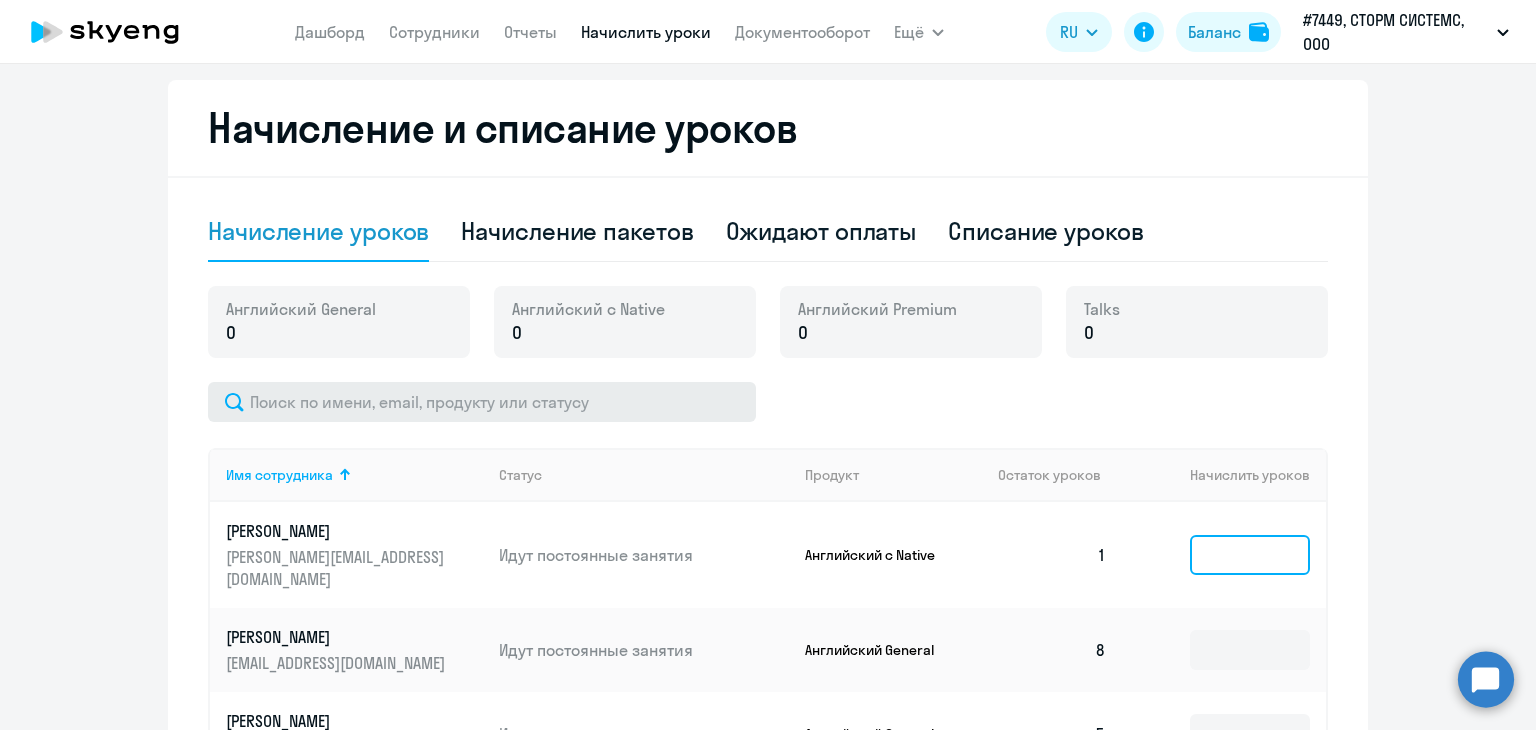 scroll, scrollTop: 512, scrollLeft: 0, axis: vertical 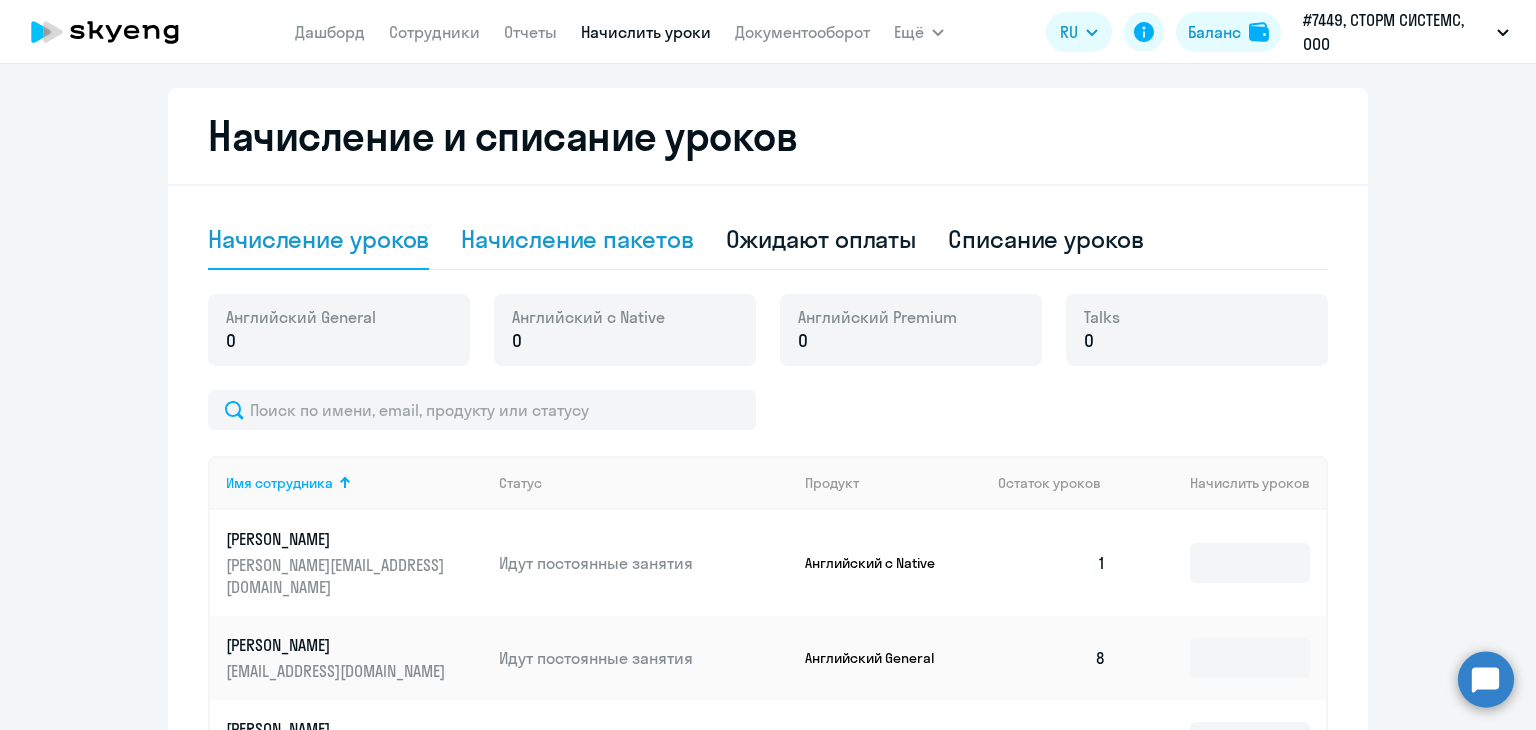 click on "Начисление пакетов" 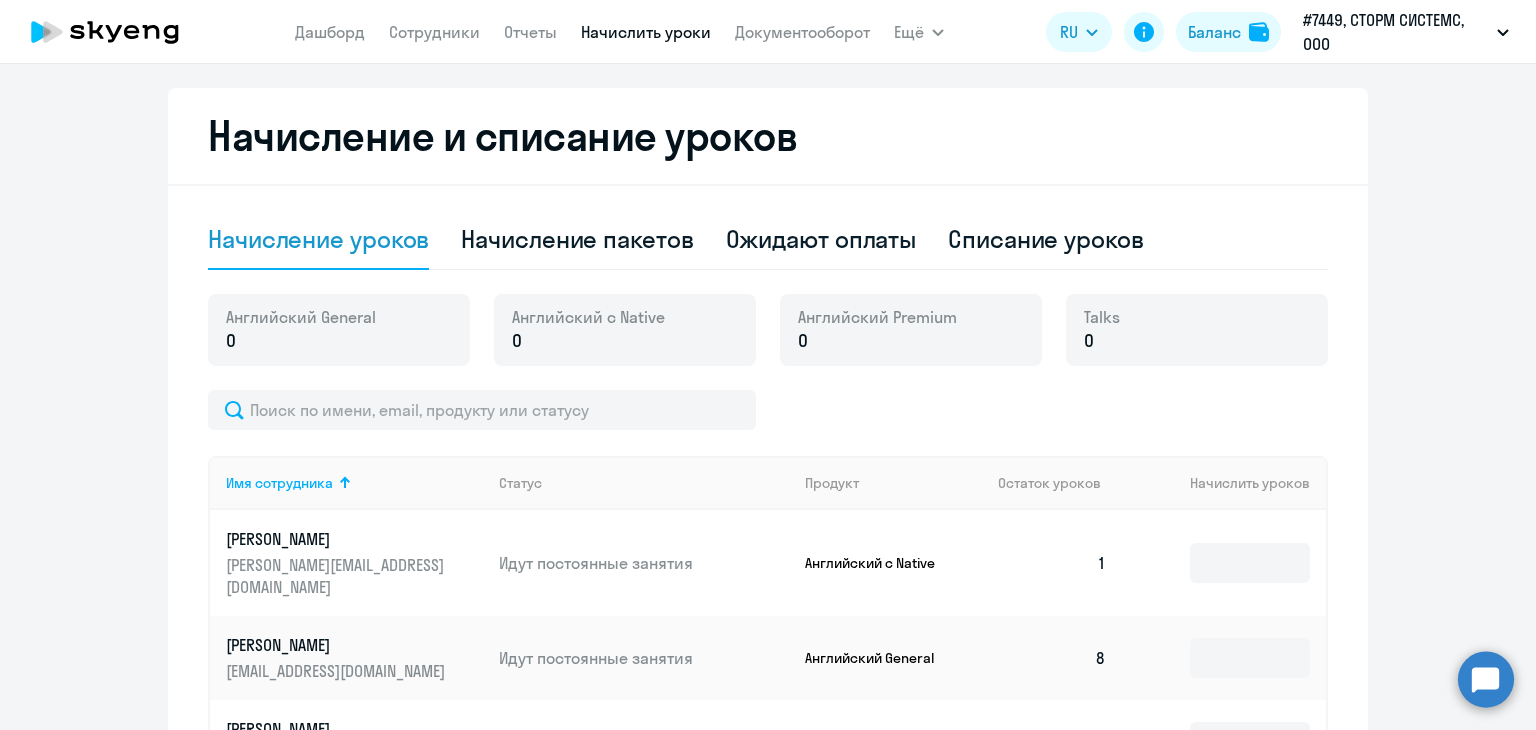 select on "10" 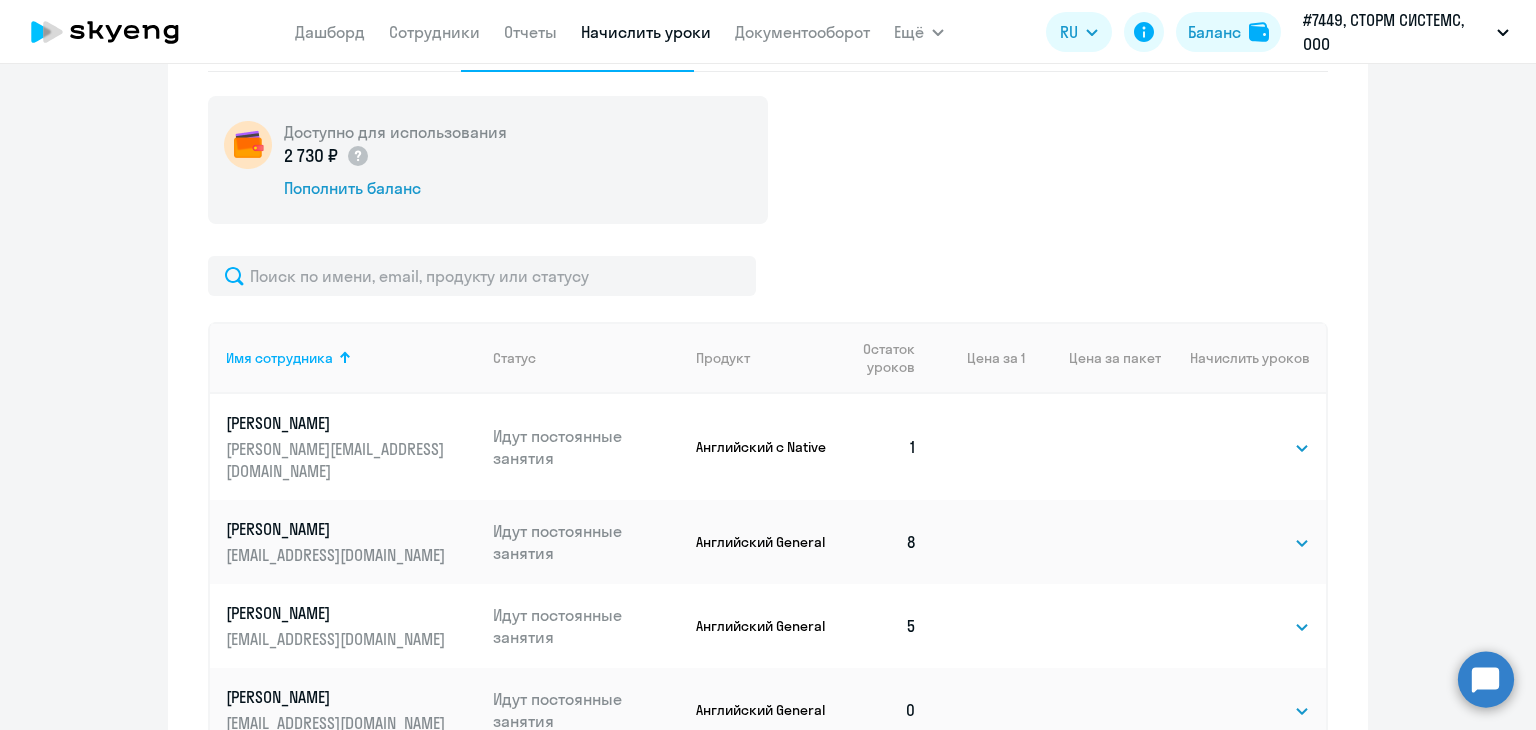 scroll, scrollTop: 712, scrollLeft: 0, axis: vertical 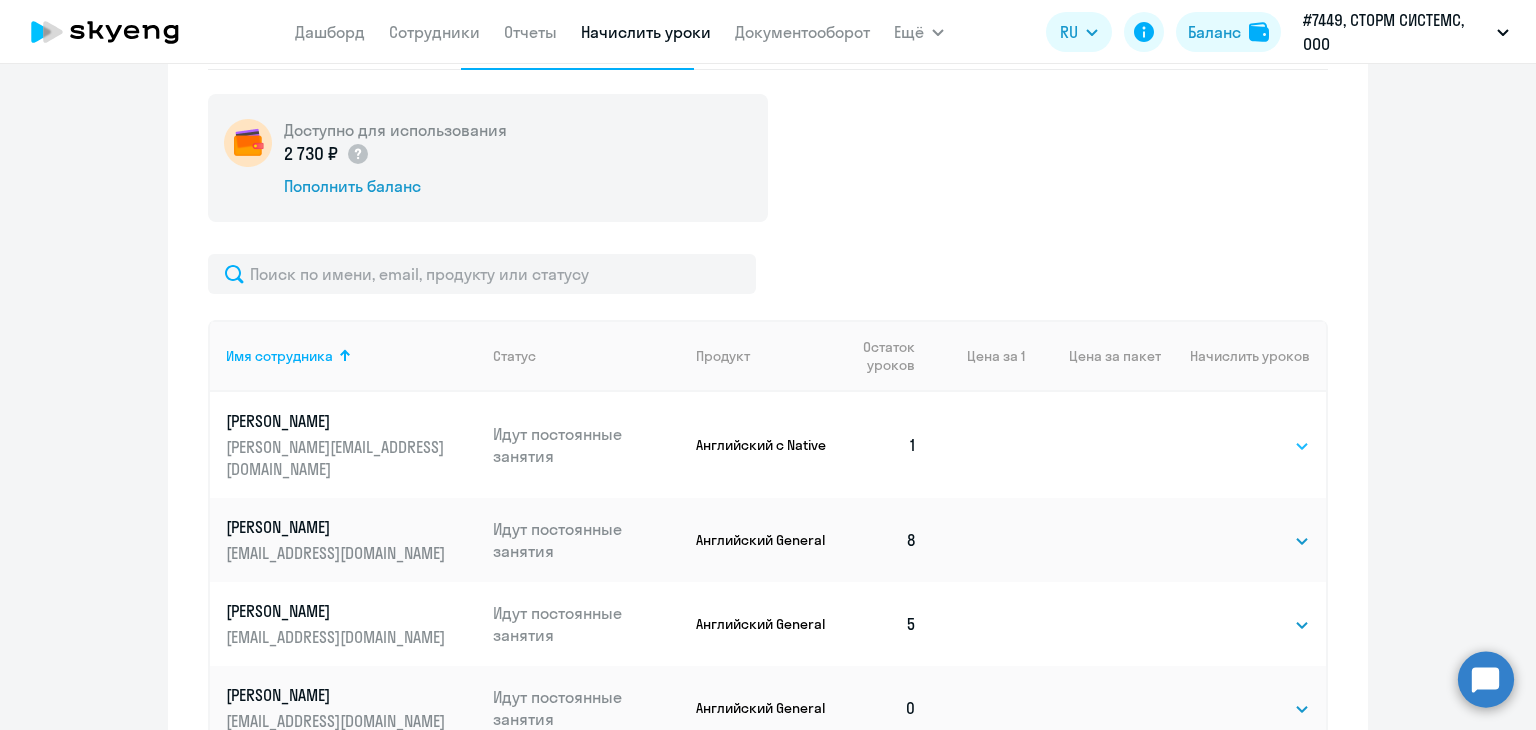 click on "Выбрать   4   8   16   32   64   96   128" 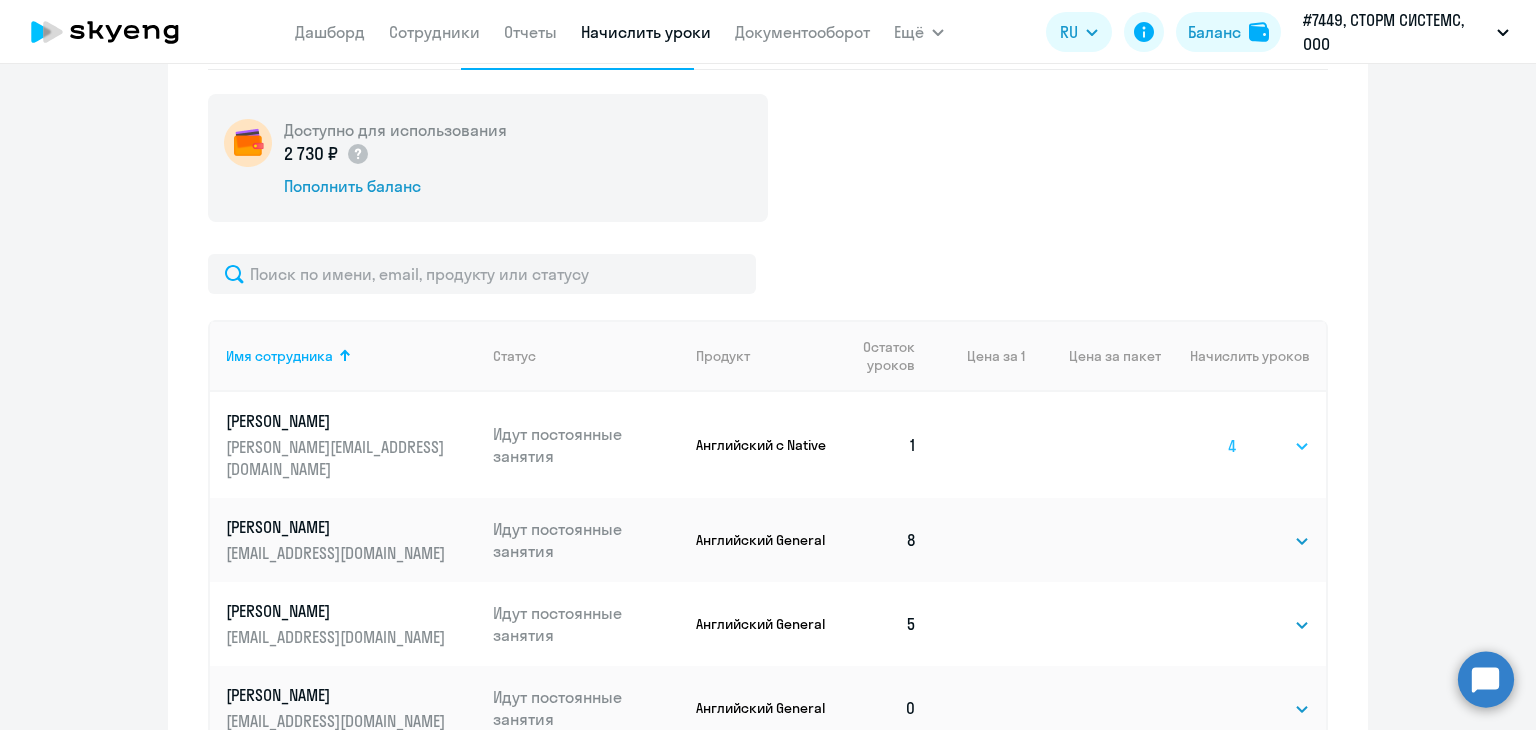 click on "Выбрать   4   8   16   32   64   96   128" 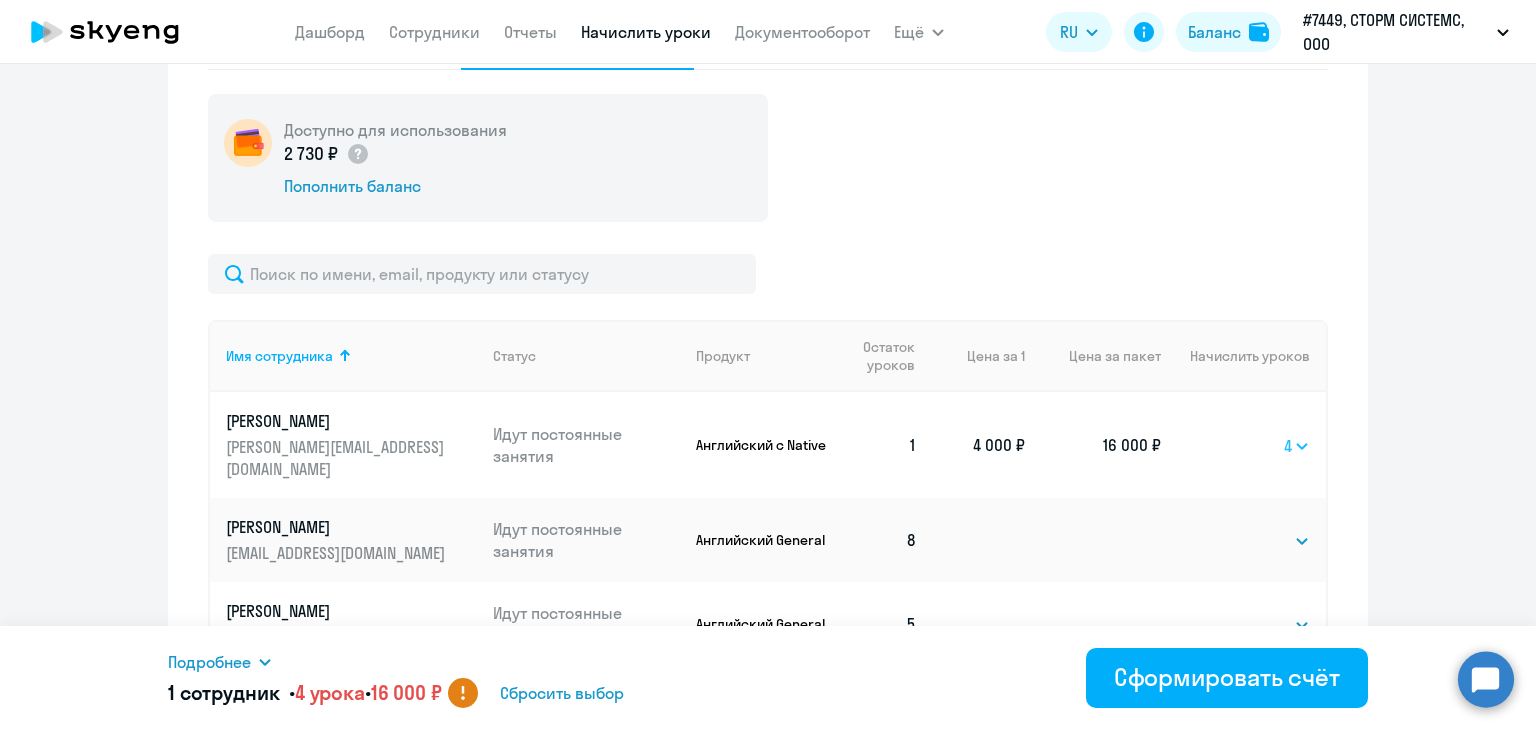 click on "Выбрать   4   8   16   32   64   96   128" 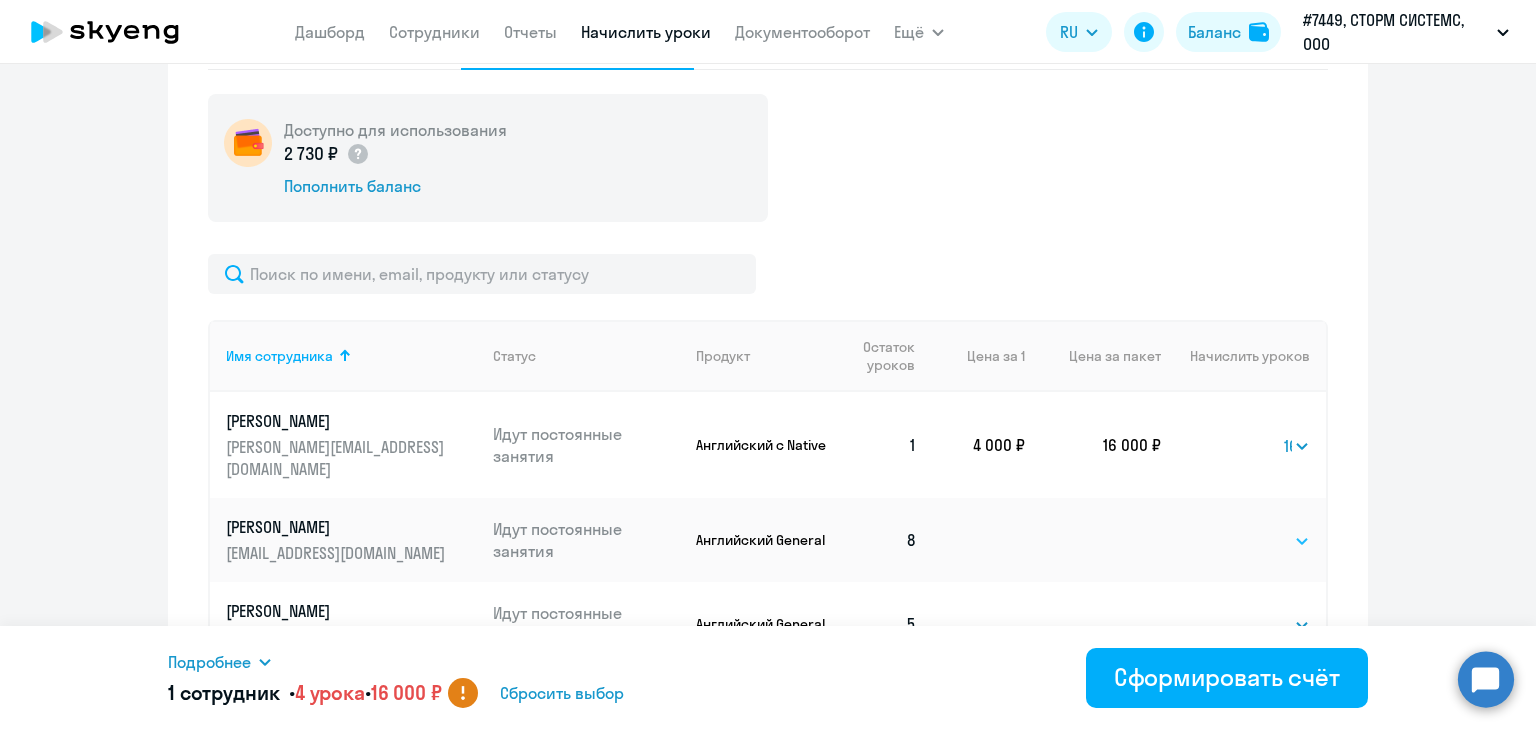 click on "Выбрать   4   8   16   32   64   96   128" 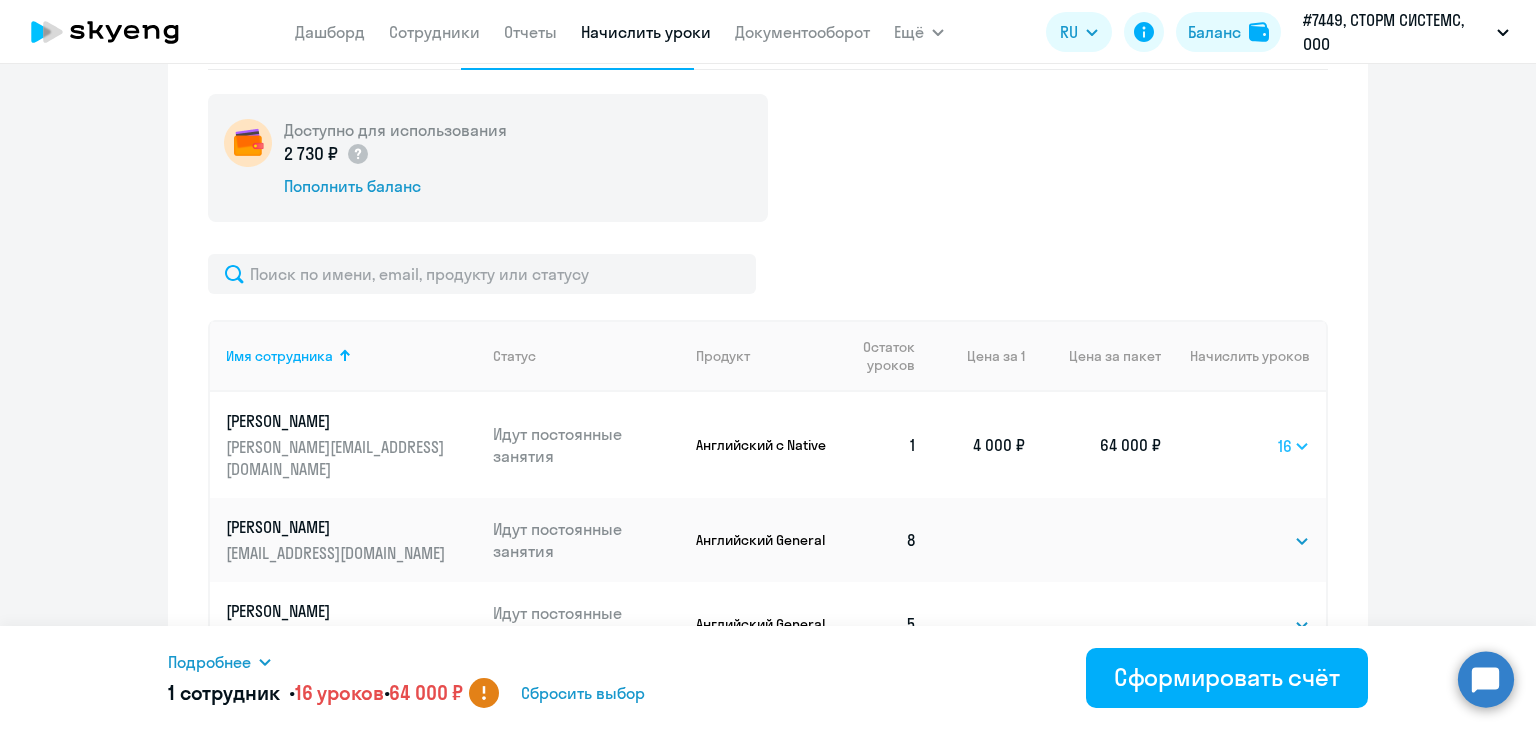 click on "Выбрать   4   8   16   32   64   96   128" 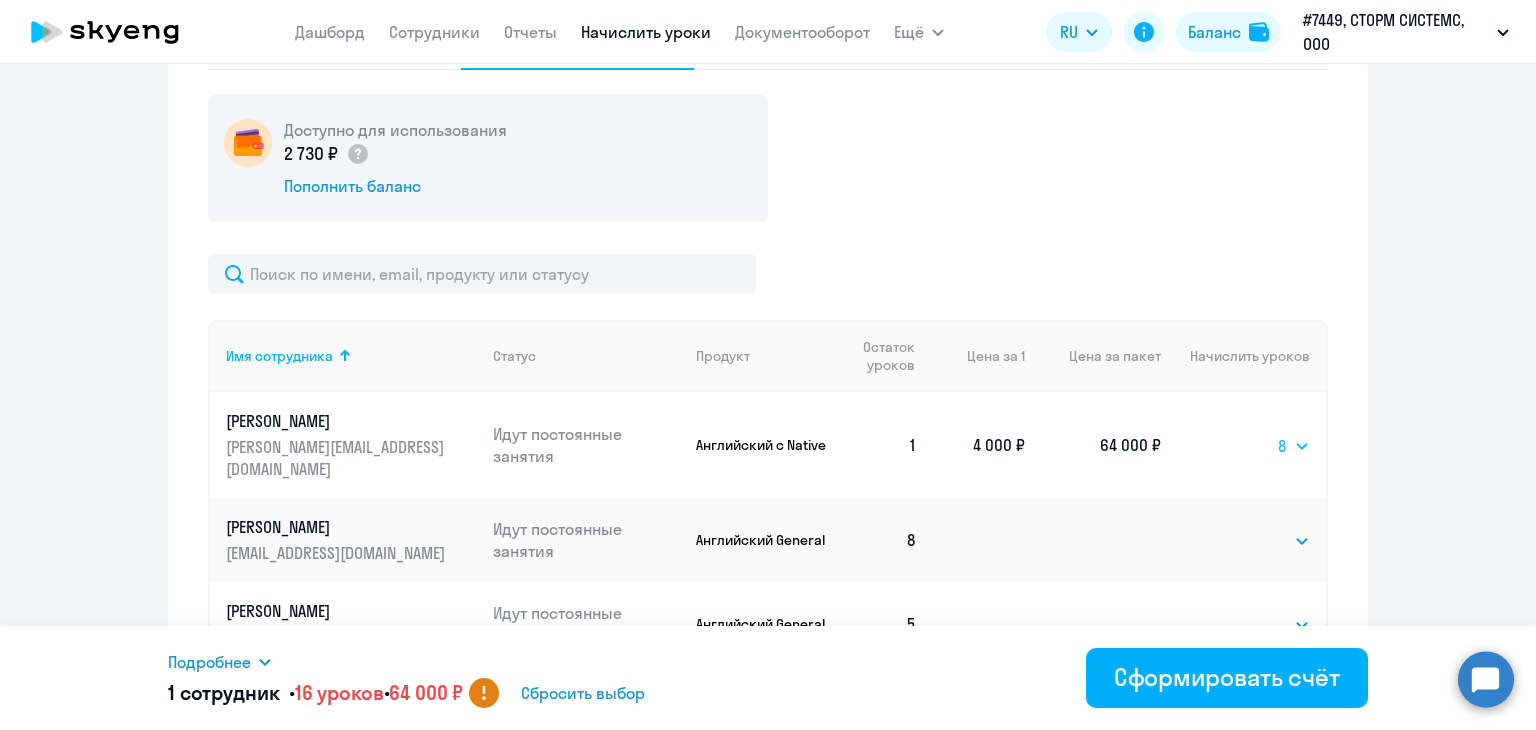 click on "Выбрать   4   8   16   32   64   96   128" 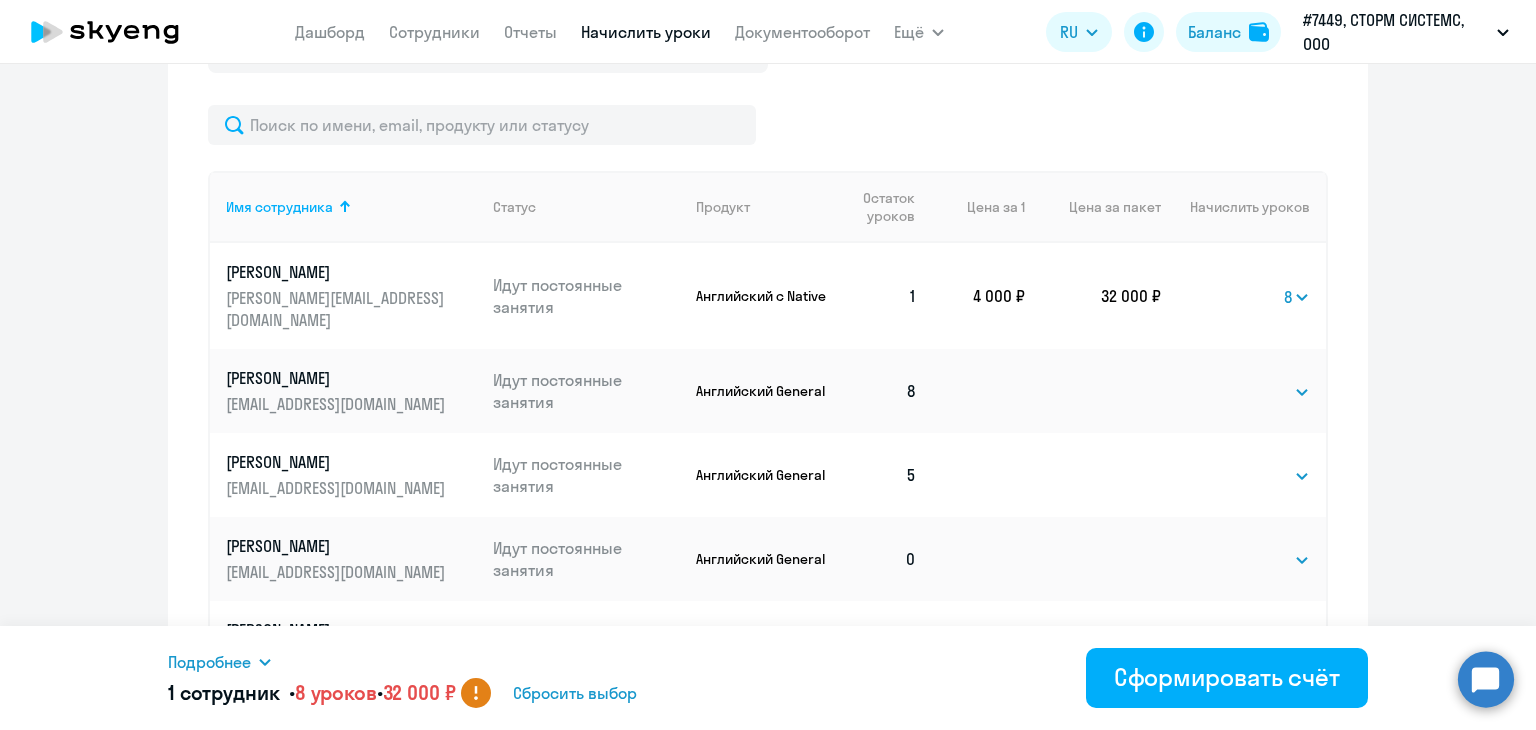 scroll, scrollTop: 912, scrollLeft: 0, axis: vertical 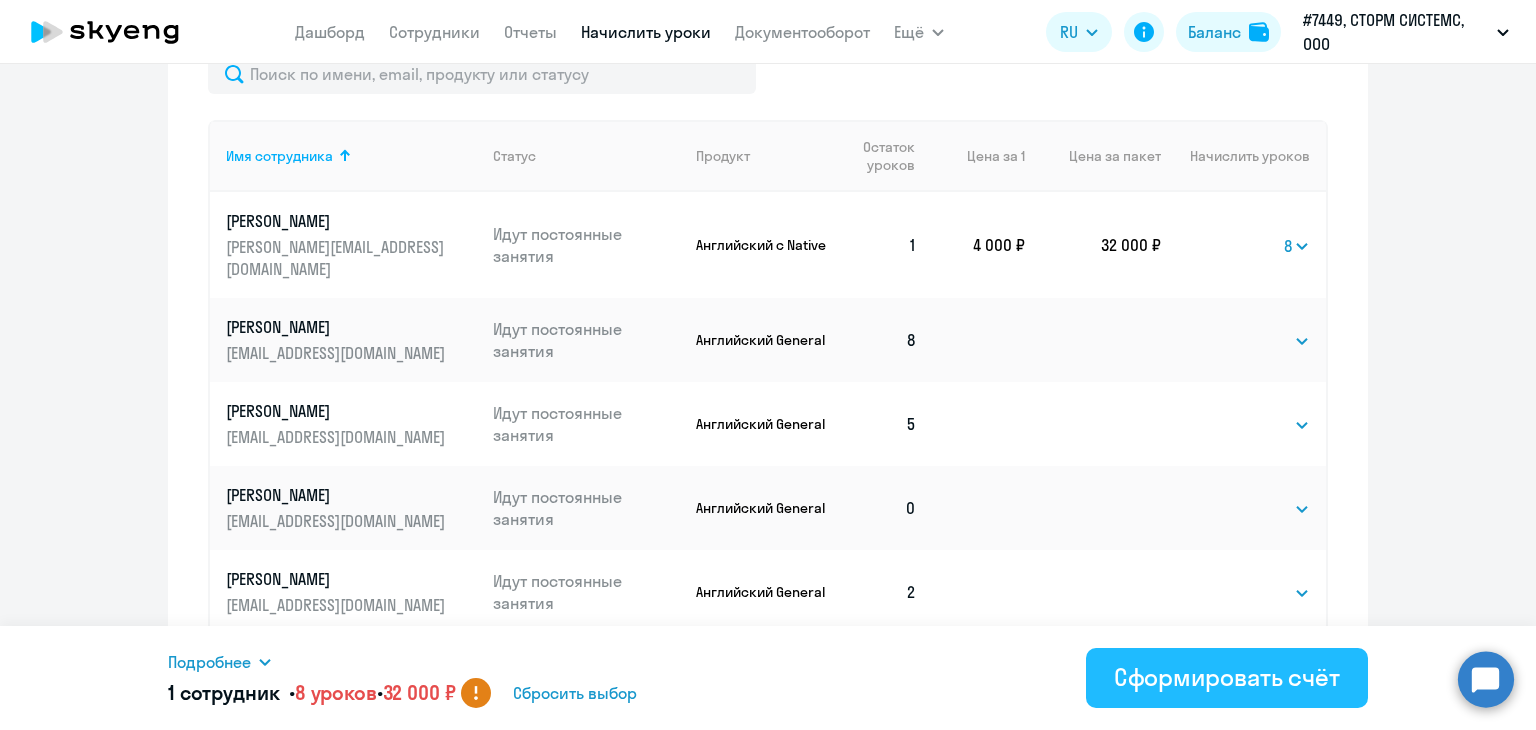 click on "Сформировать счёт" at bounding box center (1227, 677) 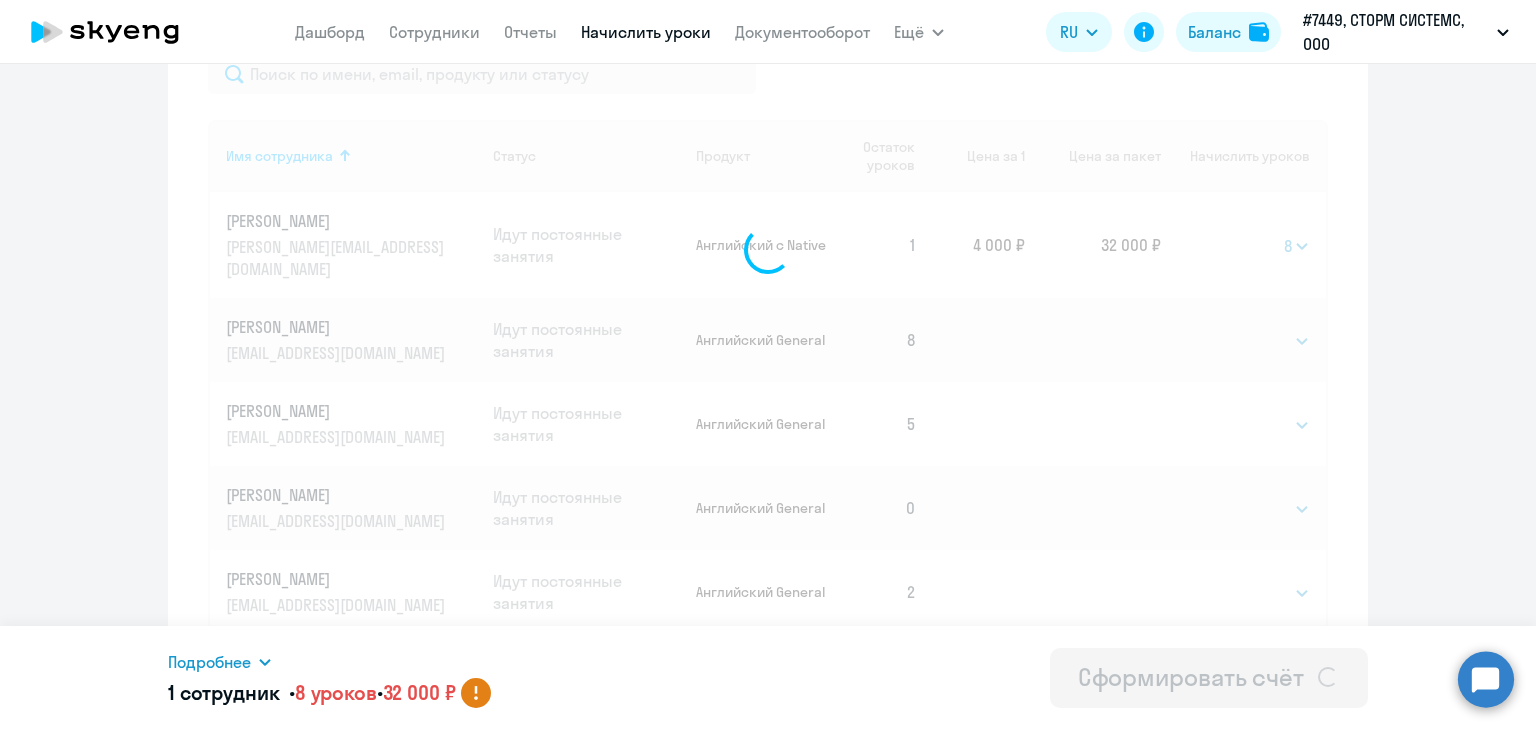 select 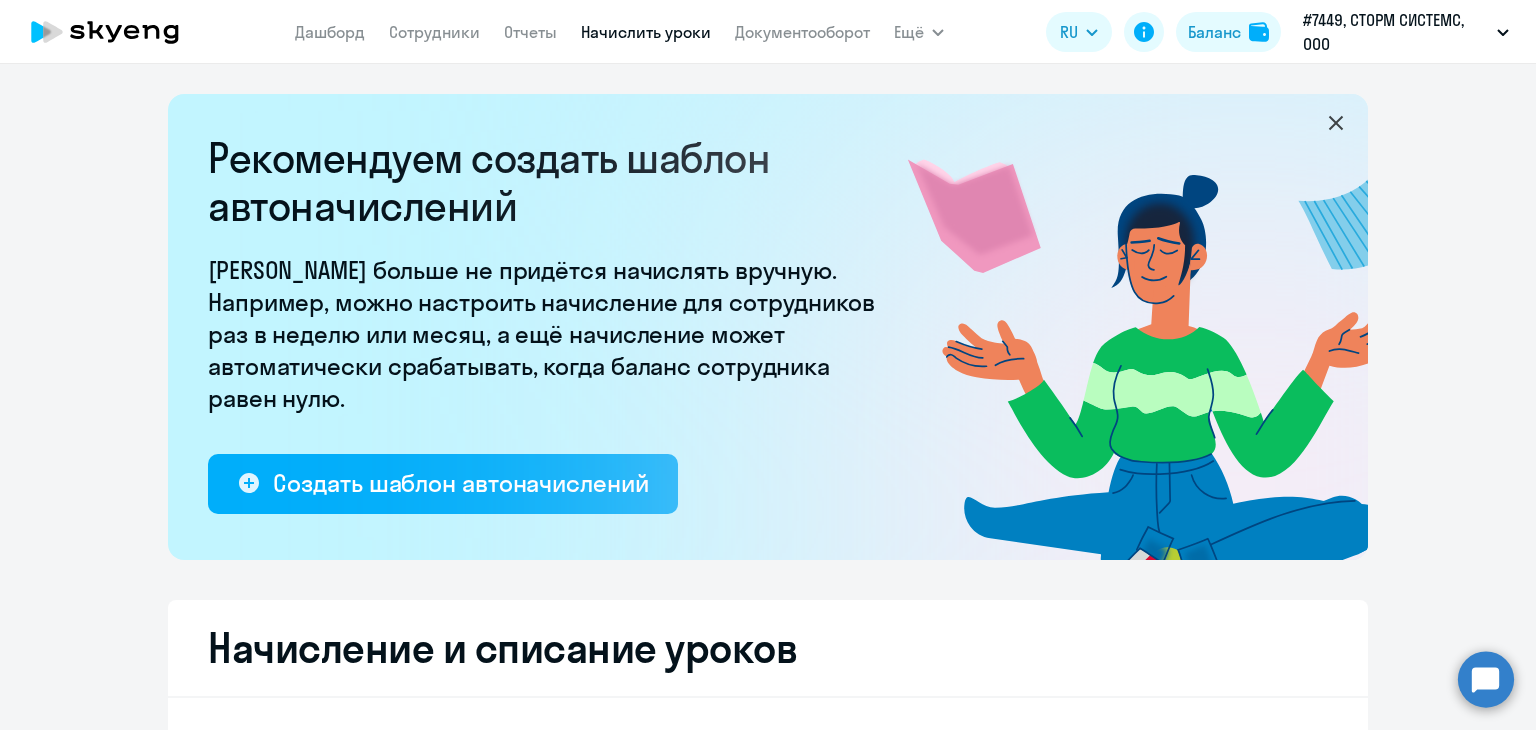 select on "10" 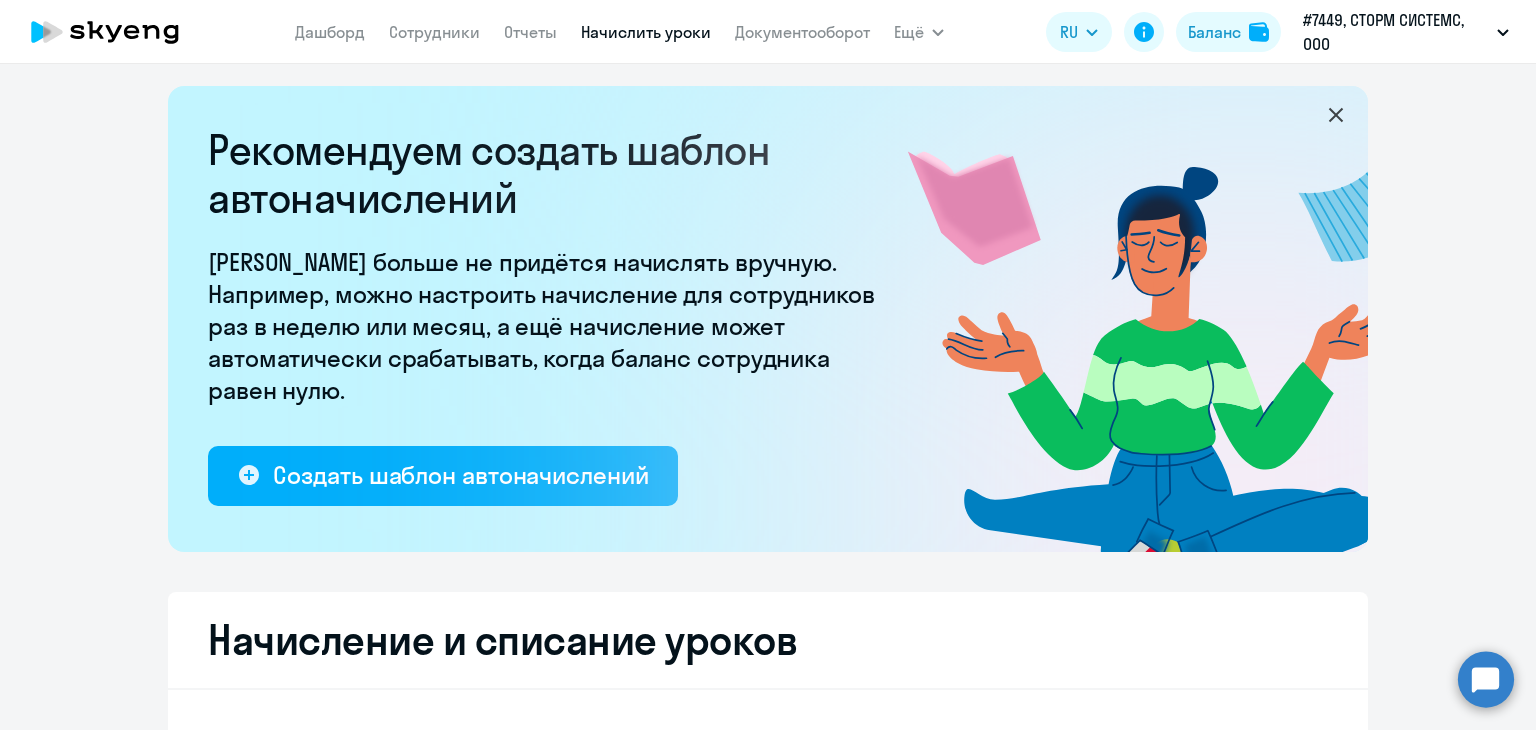 scroll, scrollTop: 0, scrollLeft: 0, axis: both 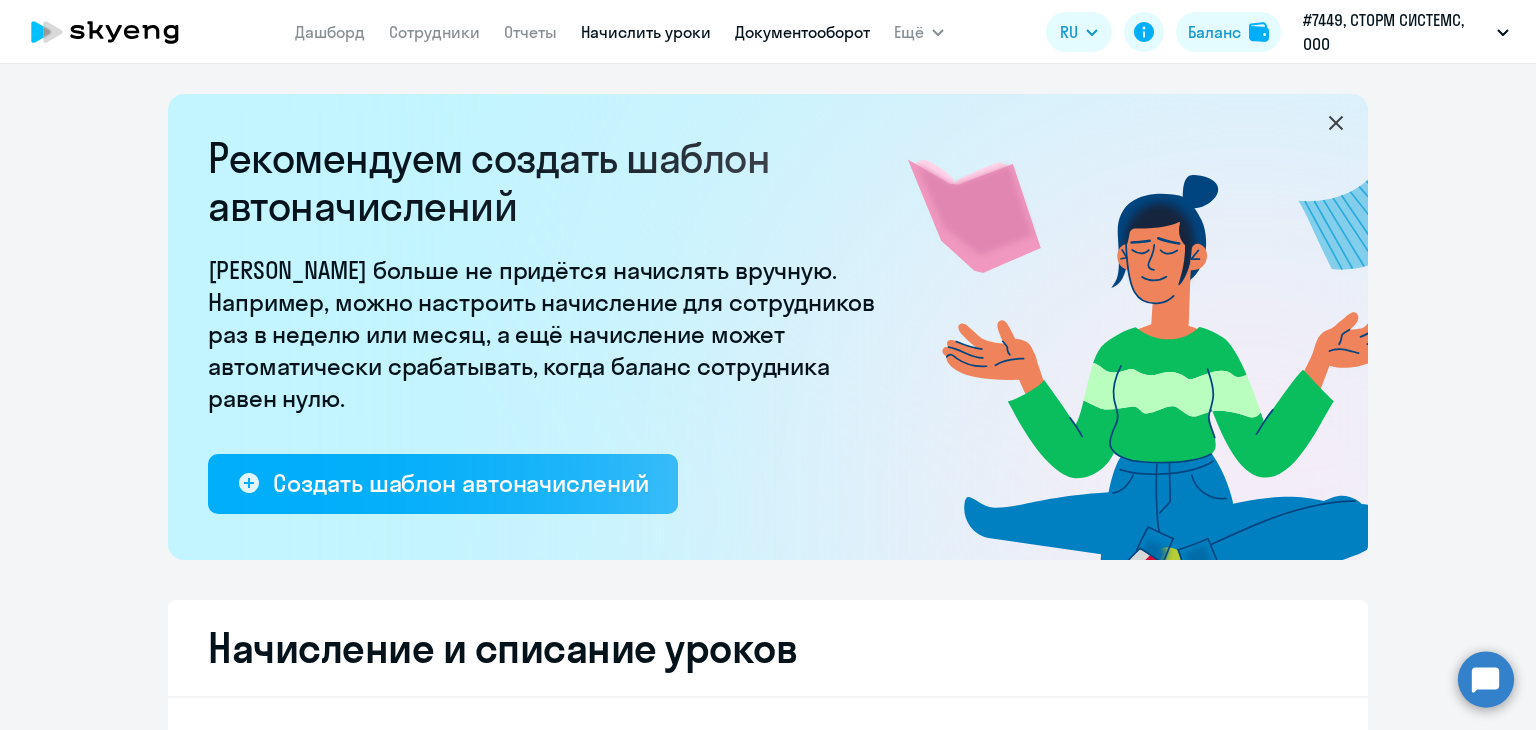 click on "Документооборот" at bounding box center [802, 32] 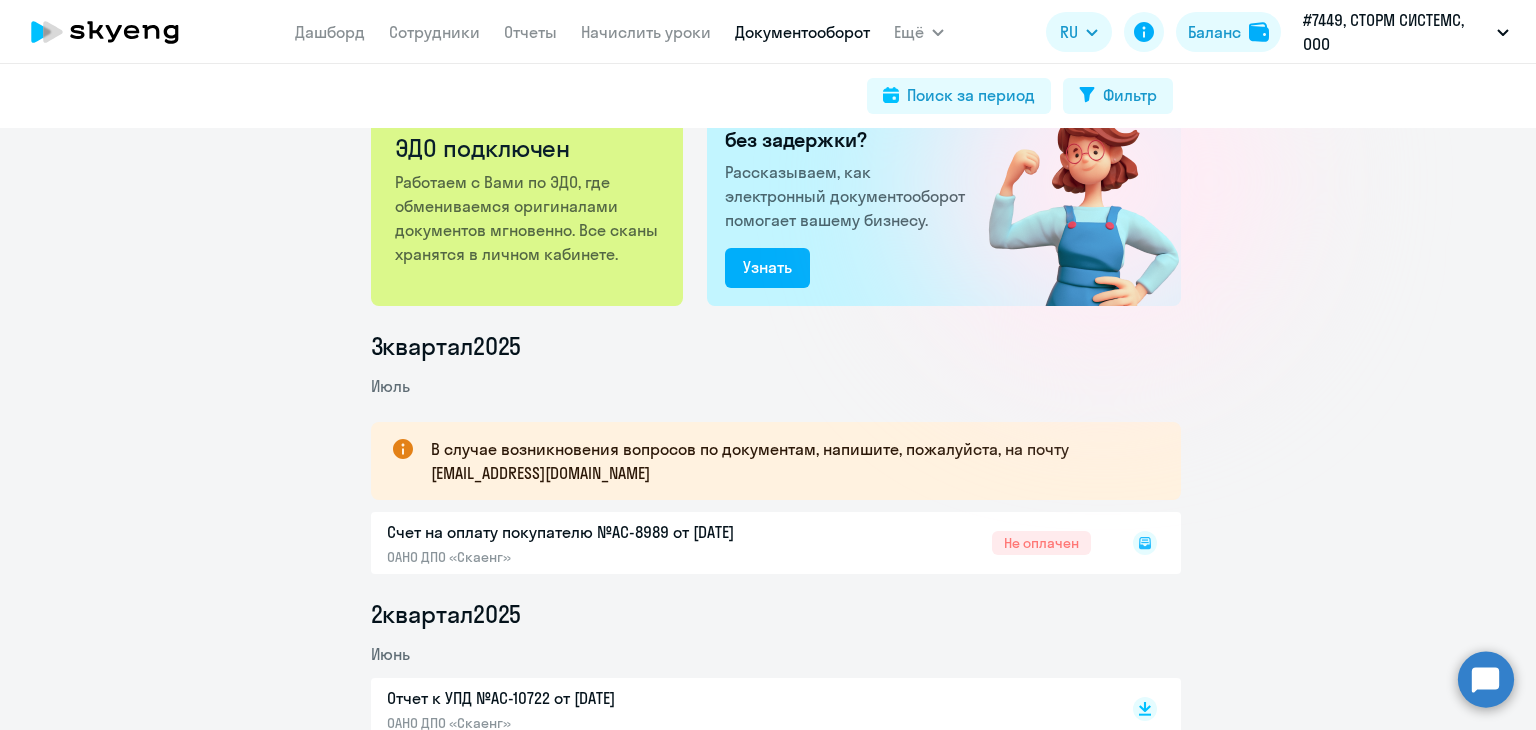 scroll, scrollTop: 300, scrollLeft: 0, axis: vertical 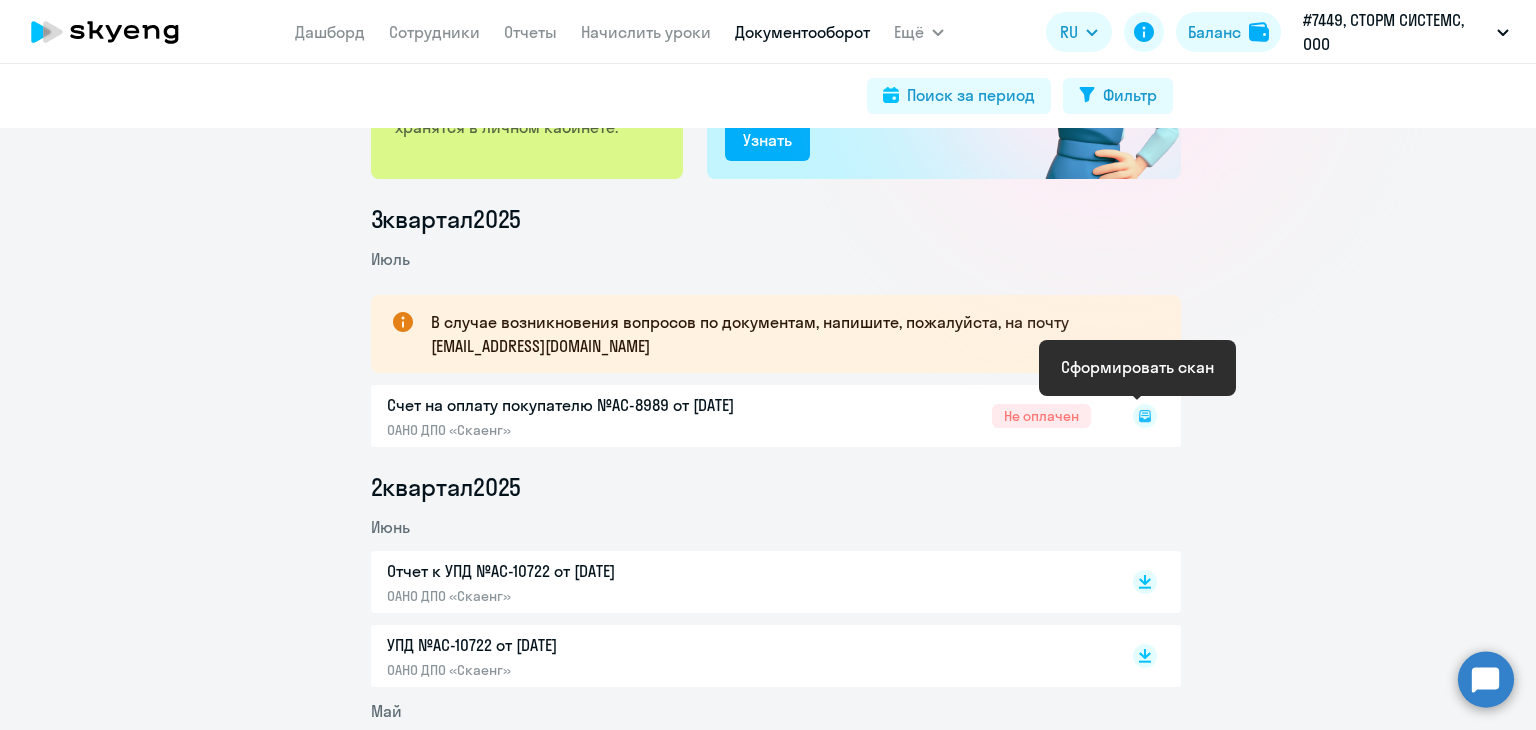 click 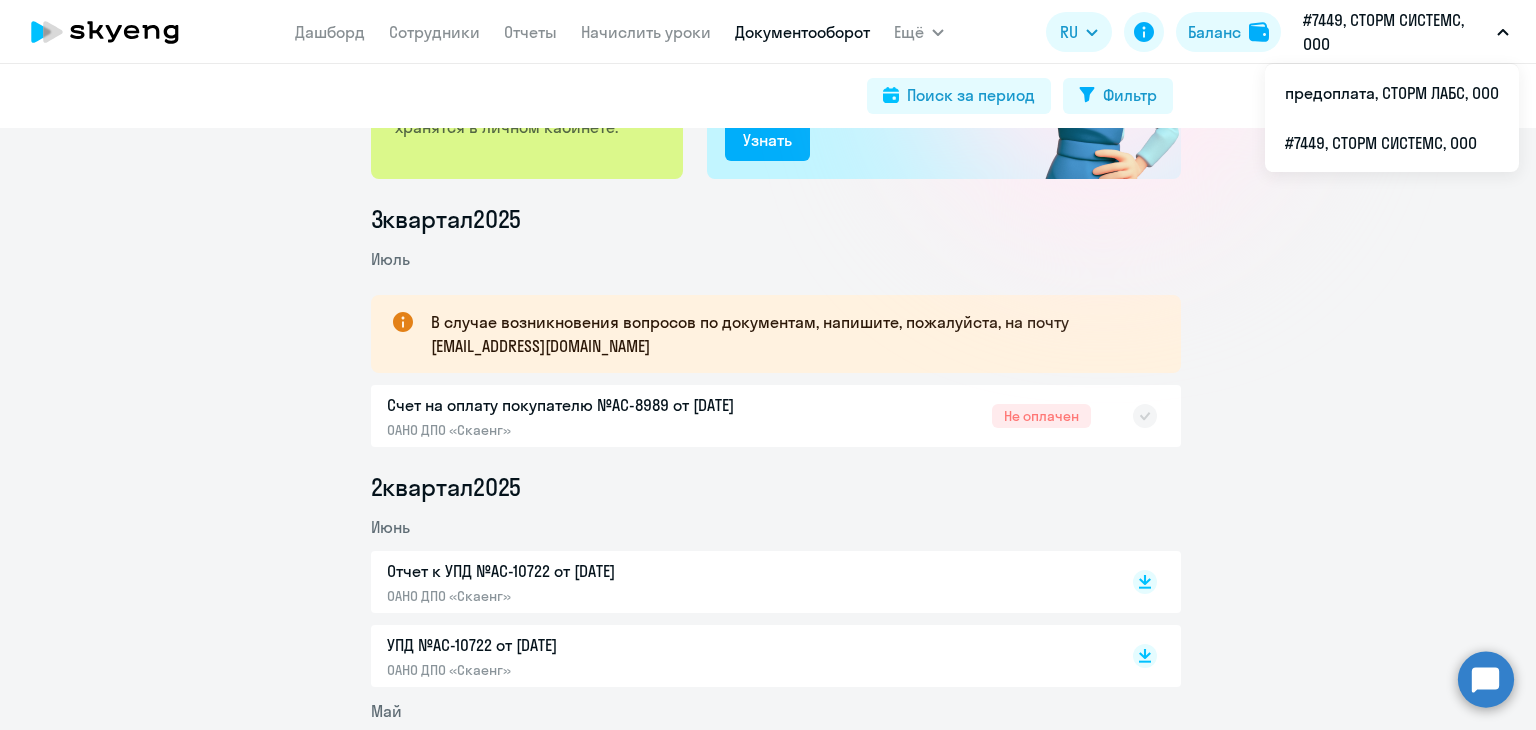 click on "3  квартал  2025  Июль
В случае возникновения вопросов по документам, напишите, пожалуйста, на почту document@skyeng.ru  Счет на оплату покупателю №AC-8989 от 03.07.2025  ОАНО ДПО «Скаенг»  Не оплачен
2  квартал  2025  Июнь  Отчет к УПД №AC-10722 от 30.06.2025  ОАНО ДПО «Скаенг»
УПД №AC-10722 от 30.06.2025  ОАНО ДПО «Скаенг»
Май  Отчет к УПД №AC-8707 от 31.05.2025  ОАНО ДПО «Скаенг»
УПД №AC-8707 от 31.05.2025  ОАНО ДПО «Скаенг»
Счет на оплату покупателю №AC-6572 от 15.05.2025  ОАНО ДПО «Скаенг»  Оплачен
Счет на оплату покупателю №AC-6456 от 06.05.2025  ОАНО ДПО «Скаенг»  Оплачен
Апрель" 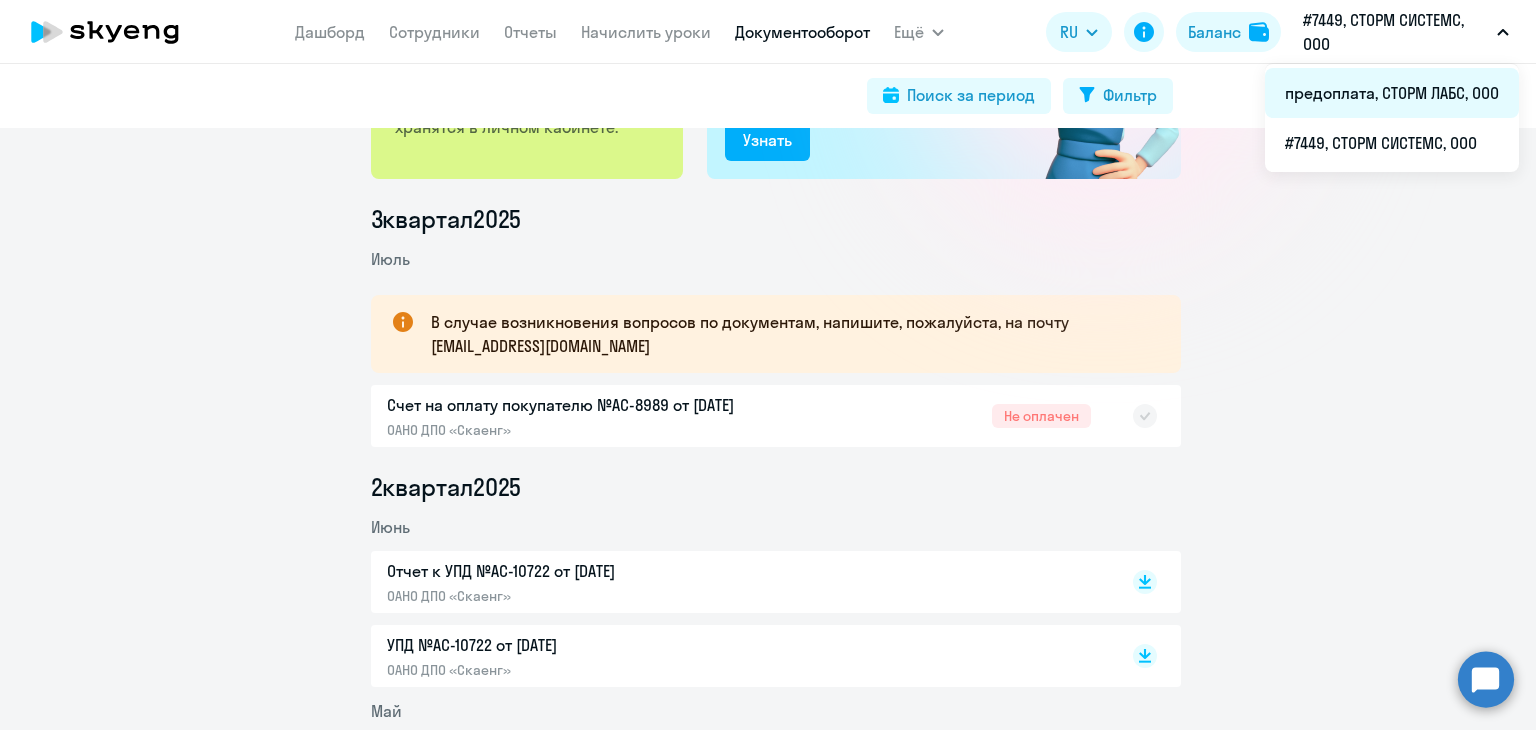 click on "предоплата, СТОРМ ЛАБС, ООО" at bounding box center (1392, 93) 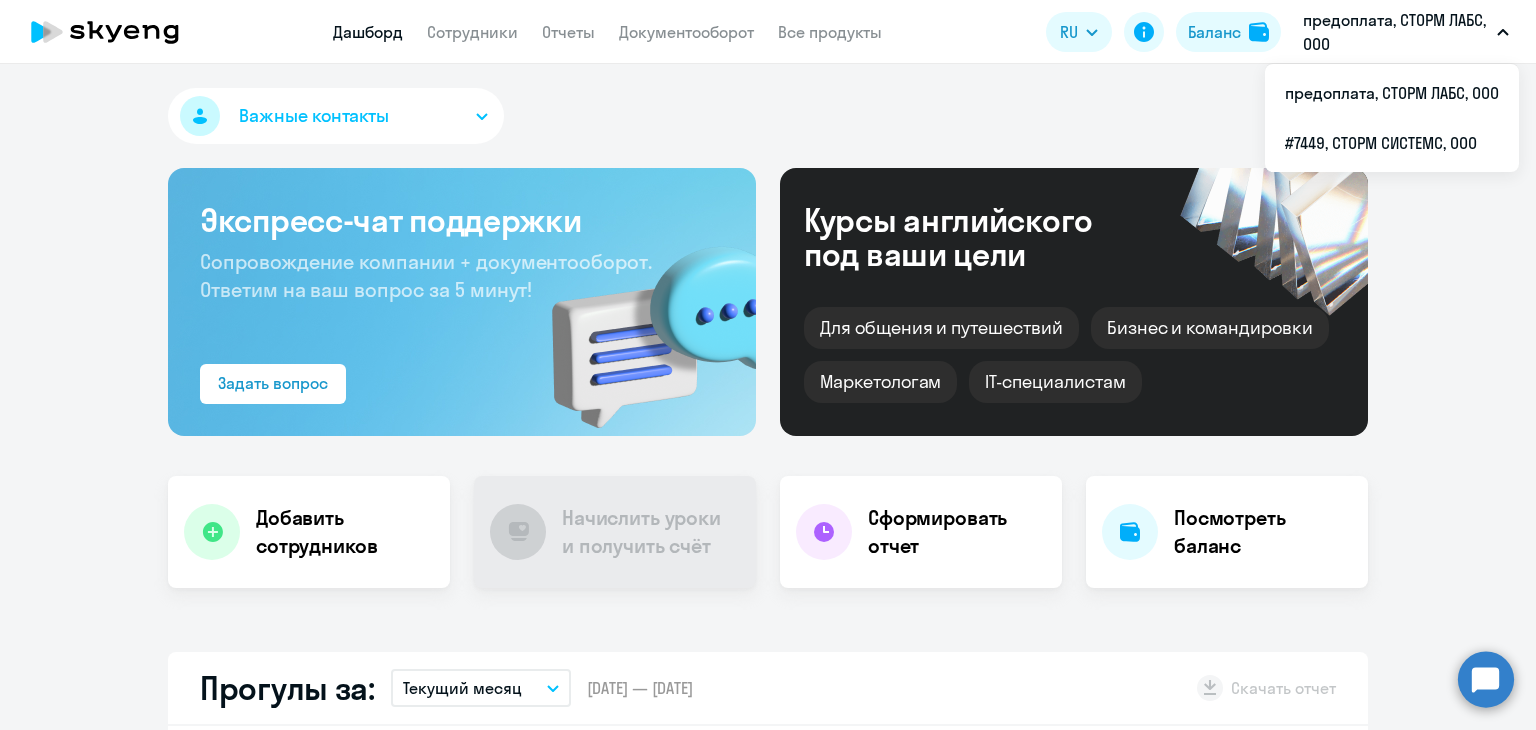click on "предоплата, СТОРМ ЛАБС, ООО" at bounding box center (1396, 32) 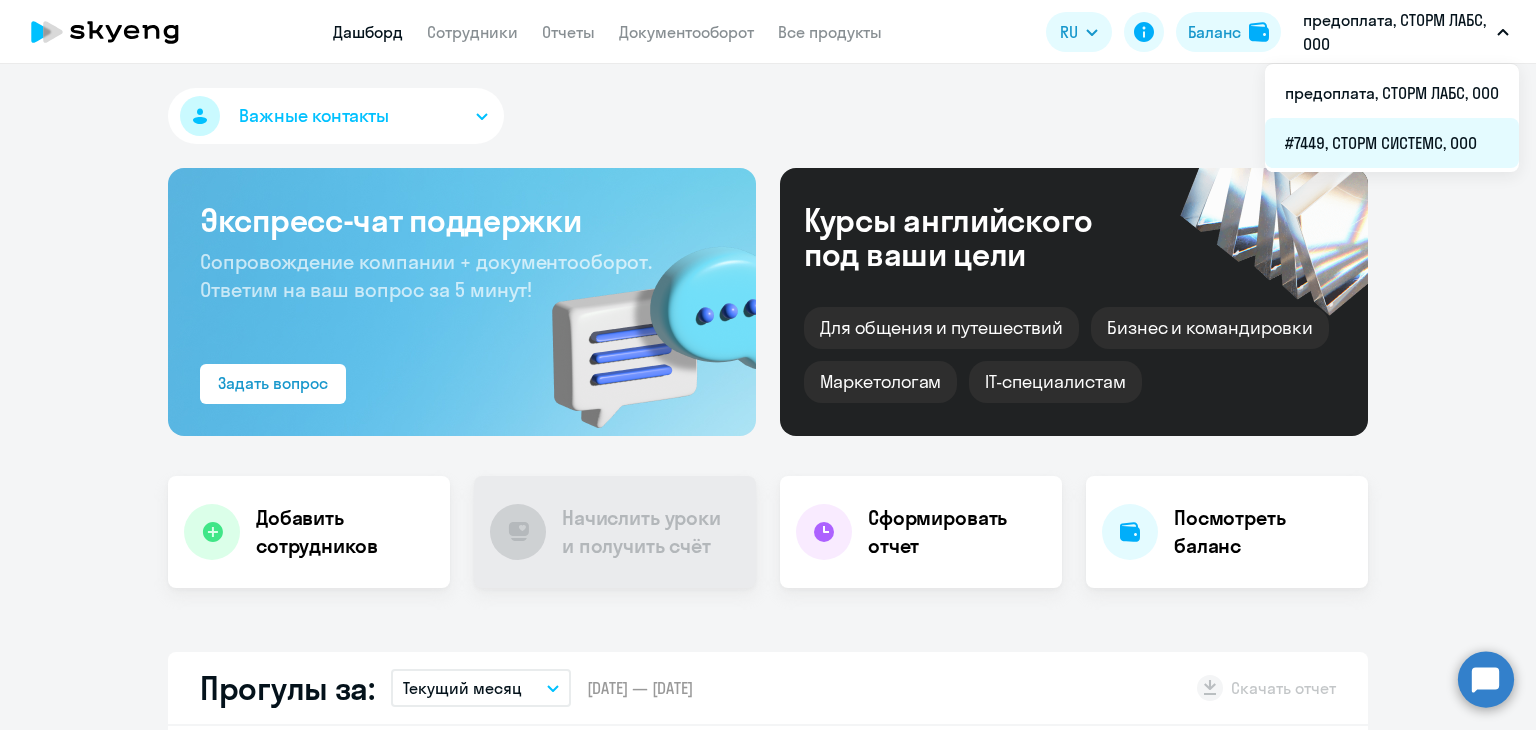 click on "#7449, СТОРМ СИСТЕМС, ООО" at bounding box center [1392, 143] 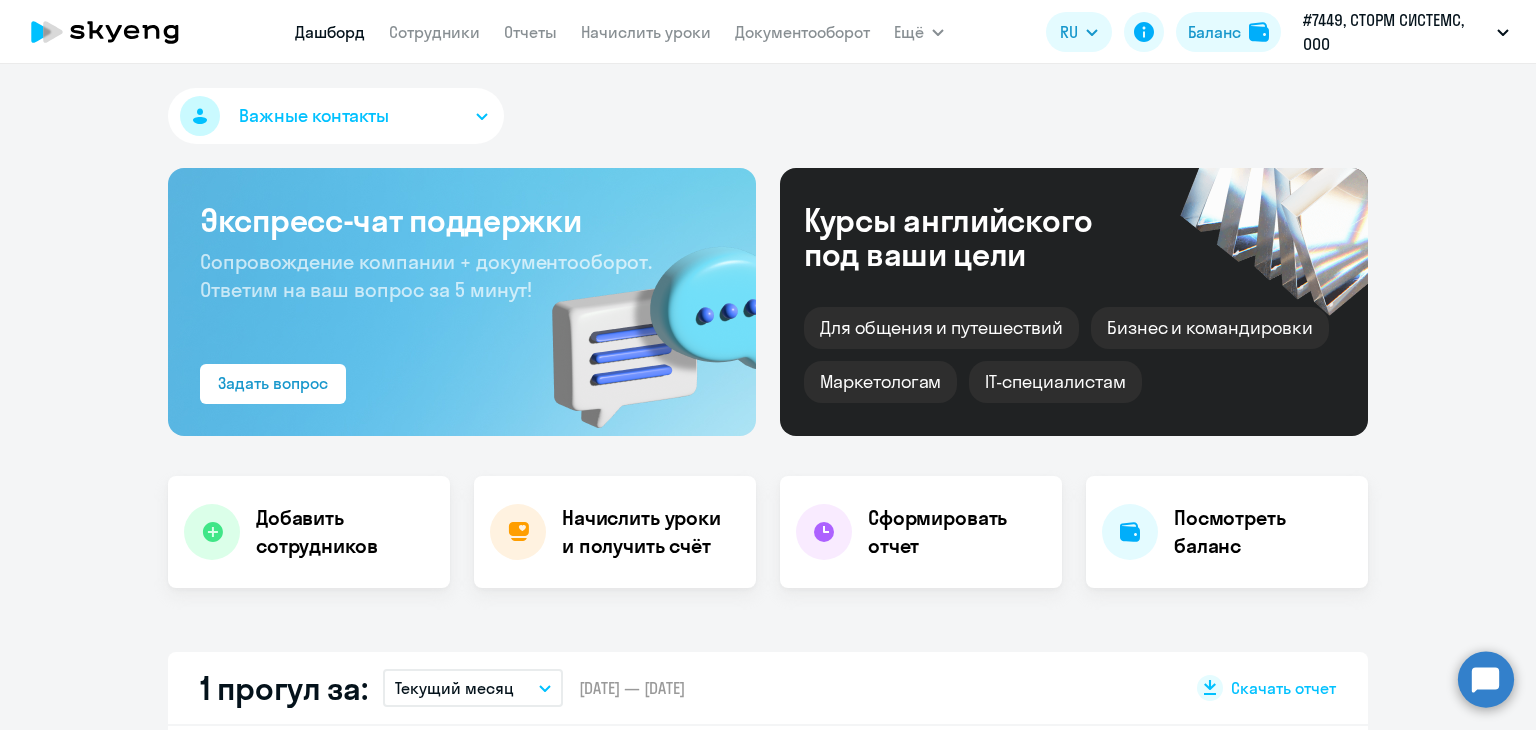 select on "30" 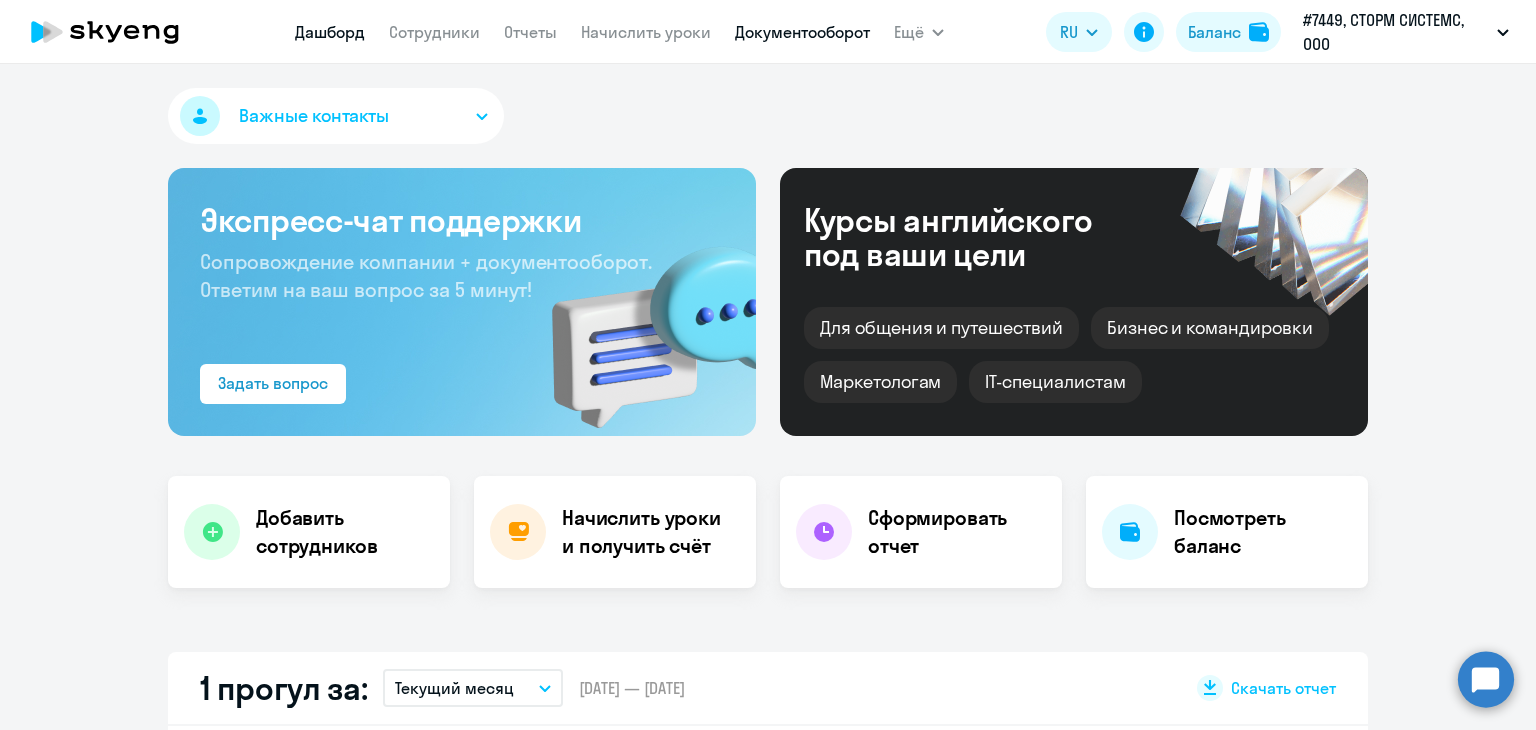 click on "Документооборот" at bounding box center [802, 32] 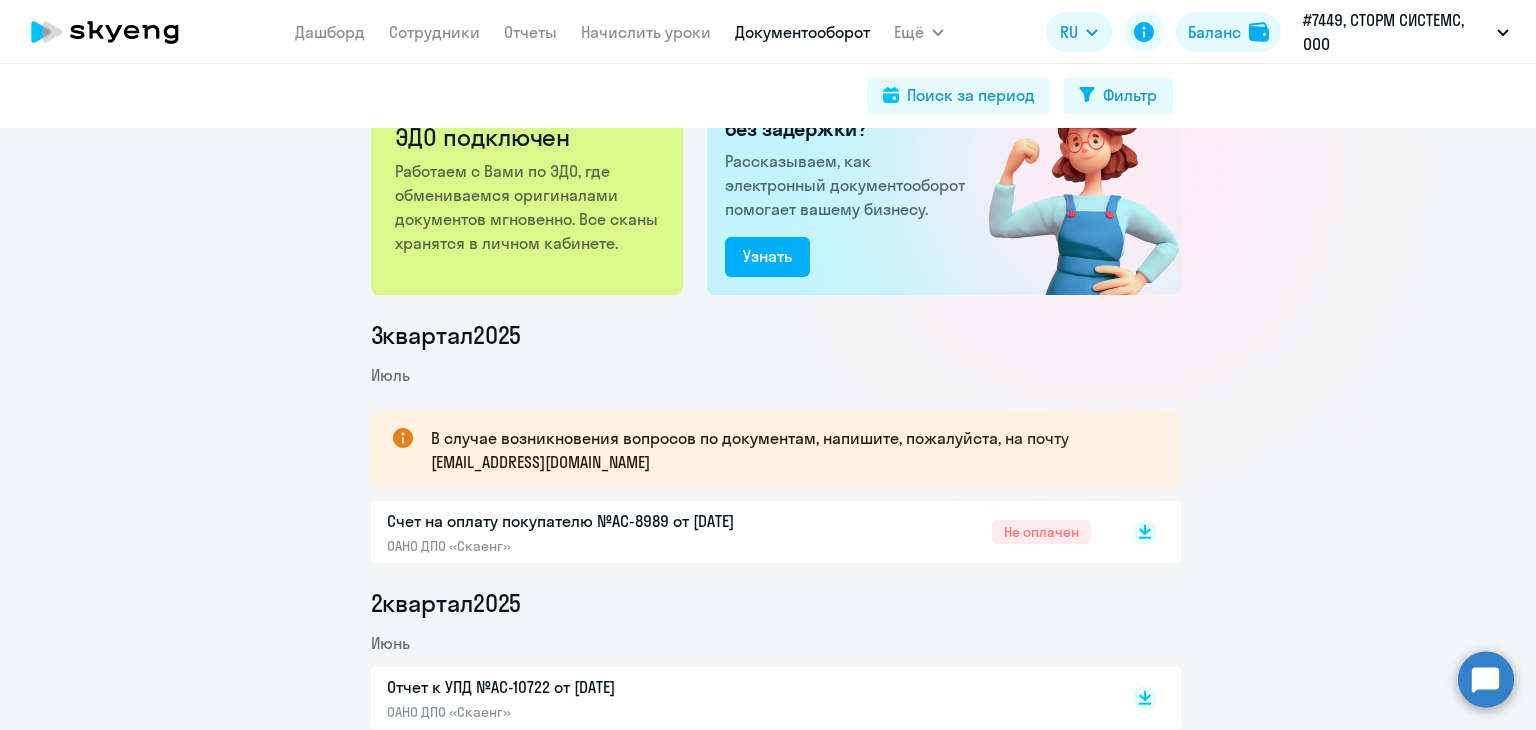 scroll, scrollTop: 200, scrollLeft: 0, axis: vertical 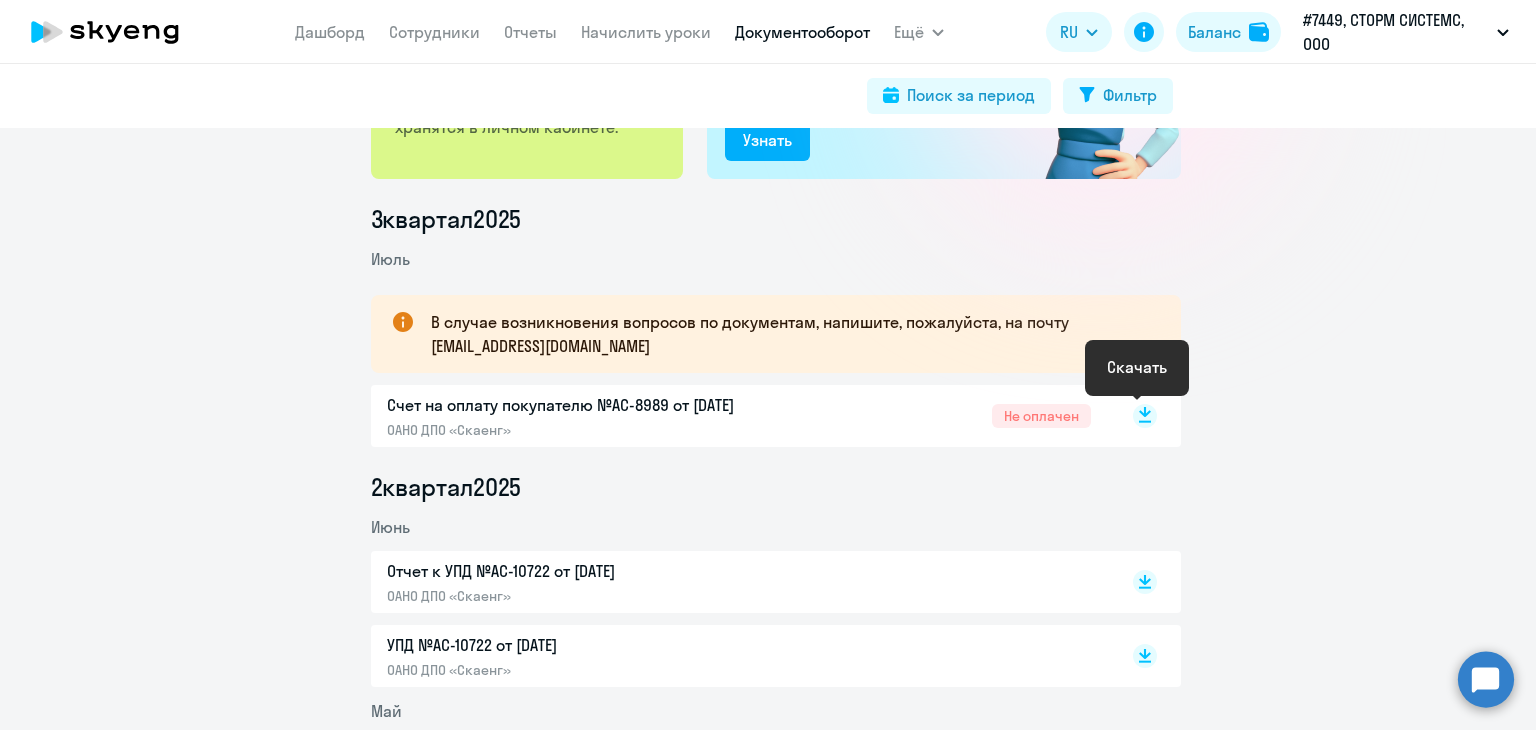 click 